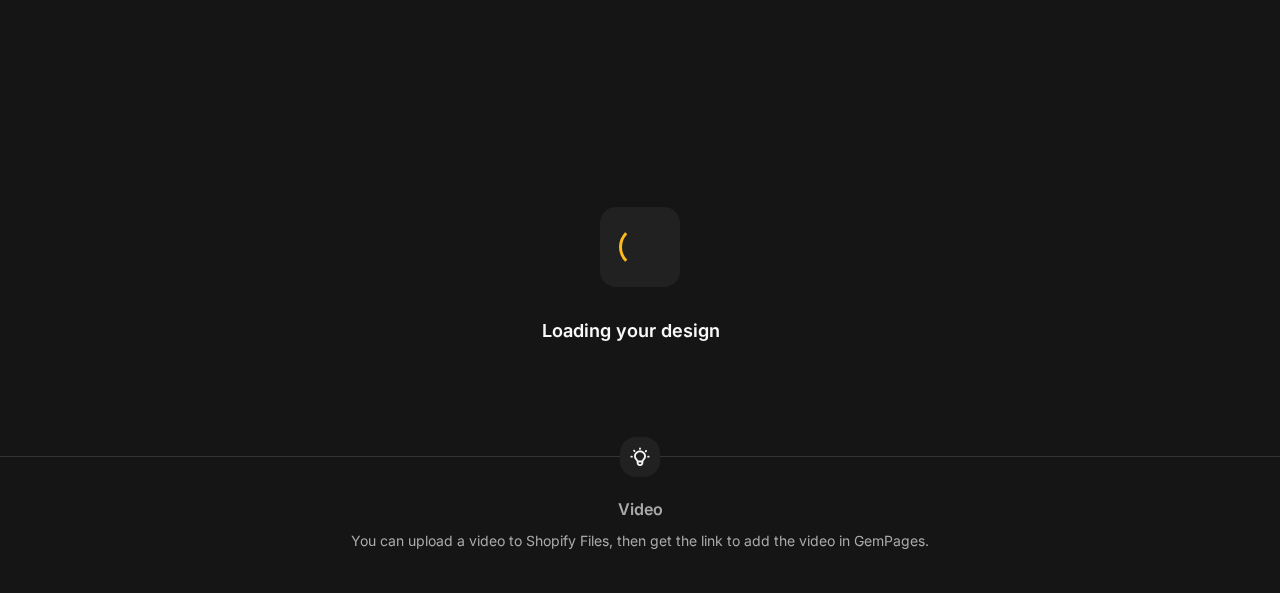 scroll, scrollTop: 0, scrollLeft: 0, axis: both 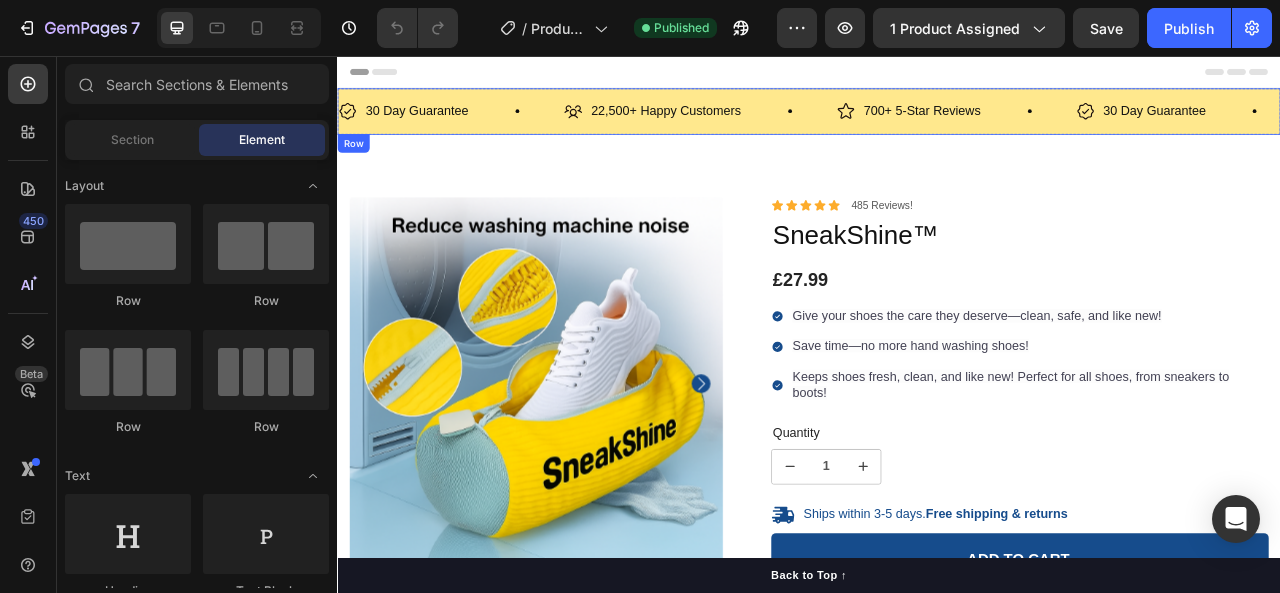 click on "30 Day Guarantee Item List
22,500+ Happy Customers Item List
700+ 5-Star Reviews Item List
30 Day Guarantee Item List
22,500+ Happy Customers Item List
700+ 5-Star Reviews Item List
30 Day Guarantee Item List
22,500+ Happy Customers Item List
700+ 5-Star Reviews Item List
30 Day Guarantee Item List
22,500+ Happy Customers Item List
700+ 5-Star Reviews Item List
30 Day Guarantee Item List
22,500+ Happy Customers Item List
700+ 5-Star Reviews Item List
30 Day Guarantee Item List
Item List Row" at bounding box center [937, 126] 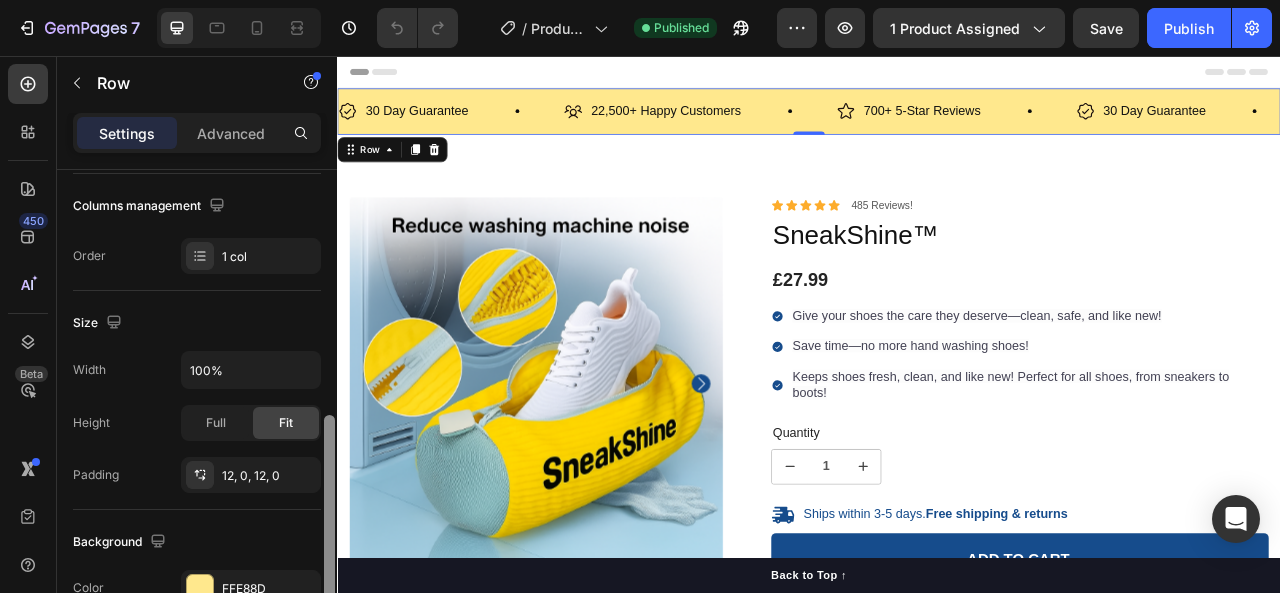 scroll, scrollTop: 404, scrollLeft: 0, axis: vertical 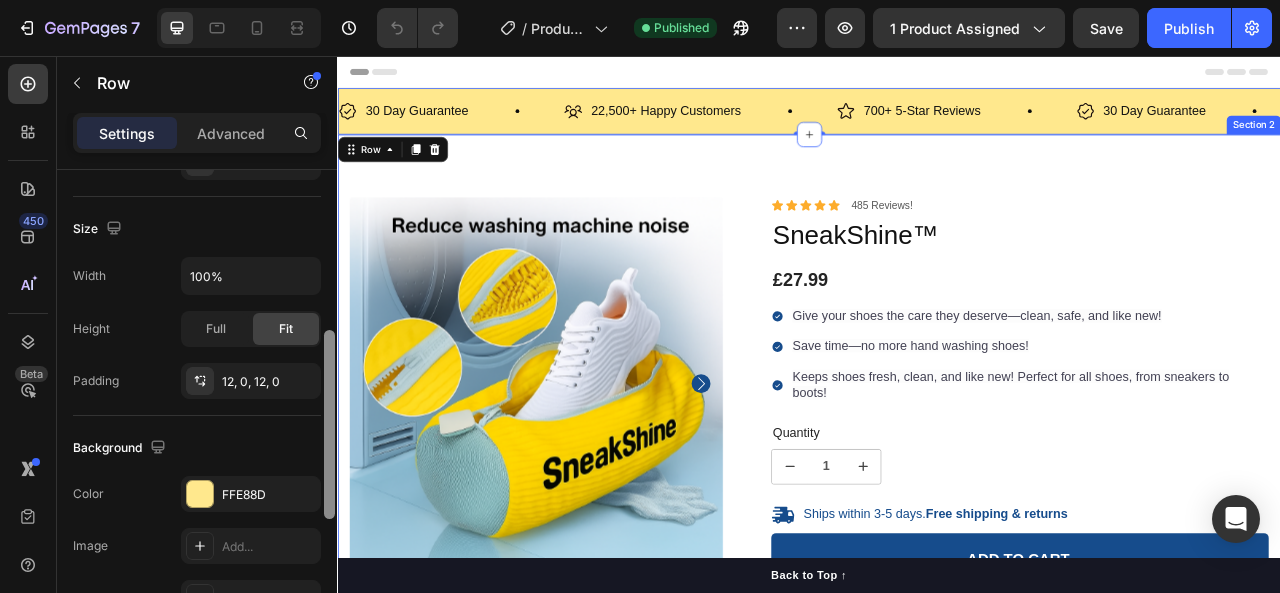 drag, startPoint x: 662, startPoint y: 275, endPoint x: 339, endPoint y: 478, distance: 381.49442 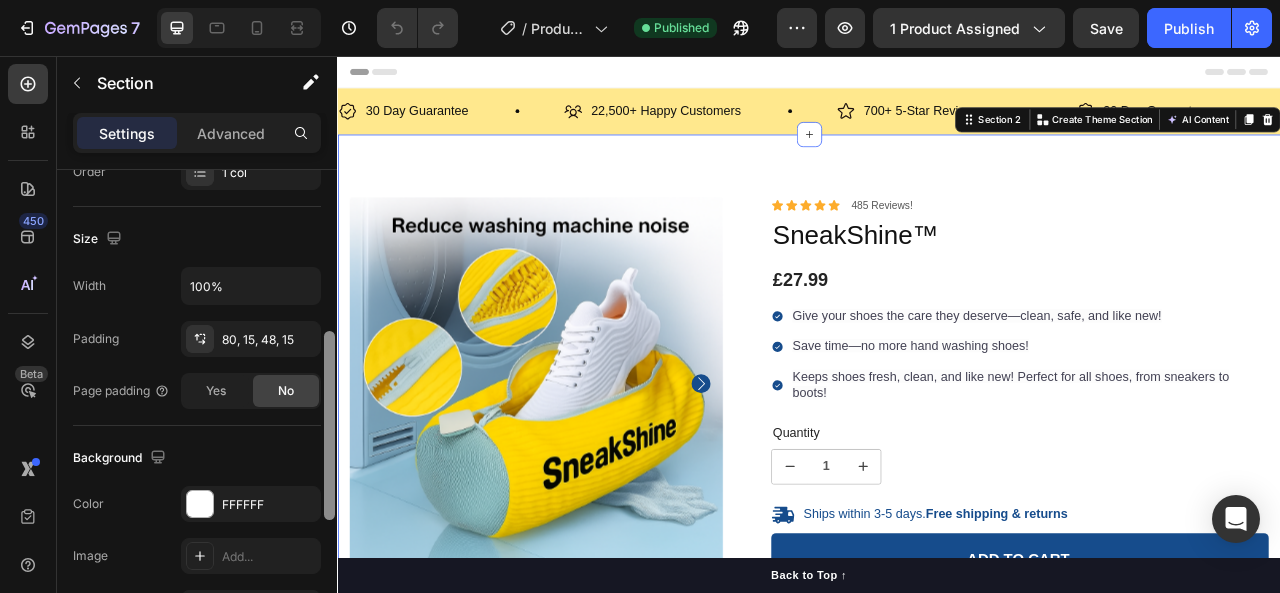 scroll, scrollTop: 368, scrollLeft: 0, axis: vertical 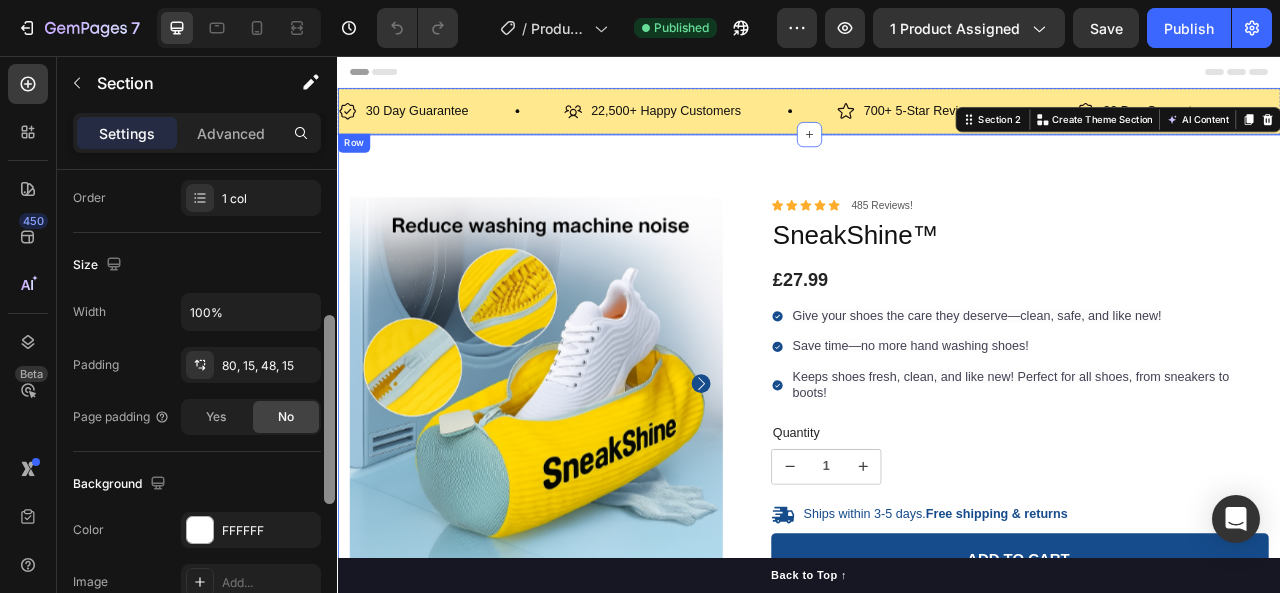 click on "30 Day Guarantee Item List
22,500+ Happy Customers Item List
700+ 5-Star Reviews Item List
30 Day Guarantee Item List
22,500+ Happy Customers Item List
700+ 5-Star Reviews Item List
30 Day Guarantee Item List
22,500+ Happy Customers Item List
700+ 5-Star Reviews Item List
30 Day Guarantee Item List
22,500+ Happy Customers Item List
700+ 5-Star Reviews Item List
30 Day Guarantee Item List
22,500+ Happy Customers Item List
700+ 5-Star Reviews Item List
30 Day Guarantee Item List
Item List Row" at bounding box center [937, 126] 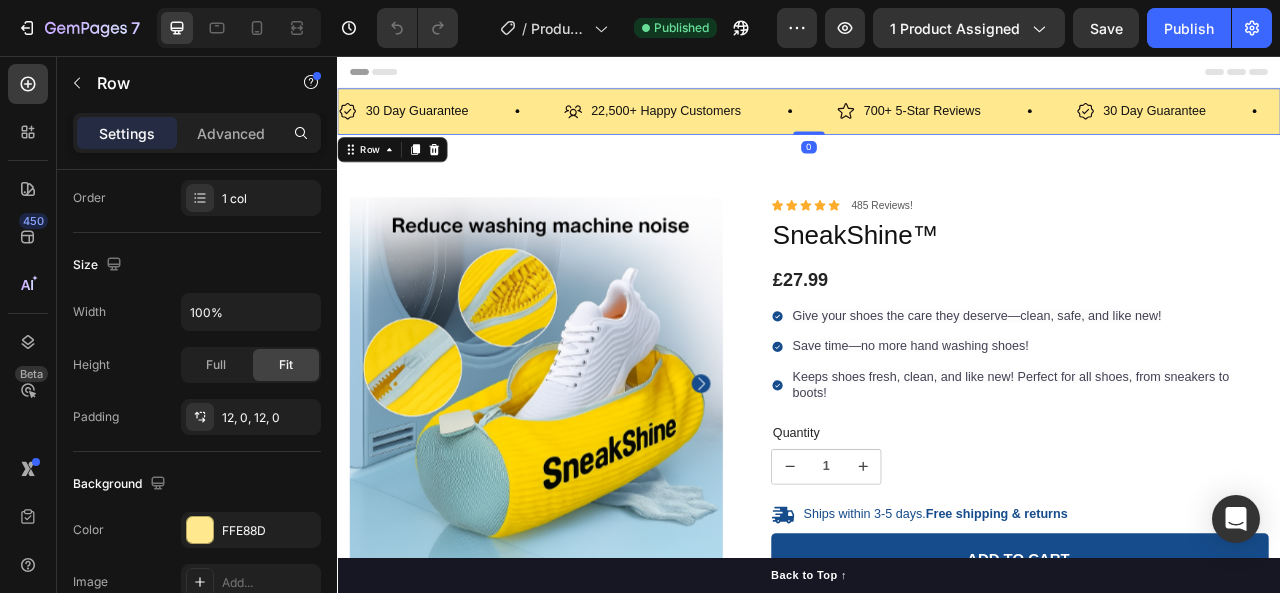 scroll, scrollTop: 0, scrollLeft: 0, axis: both 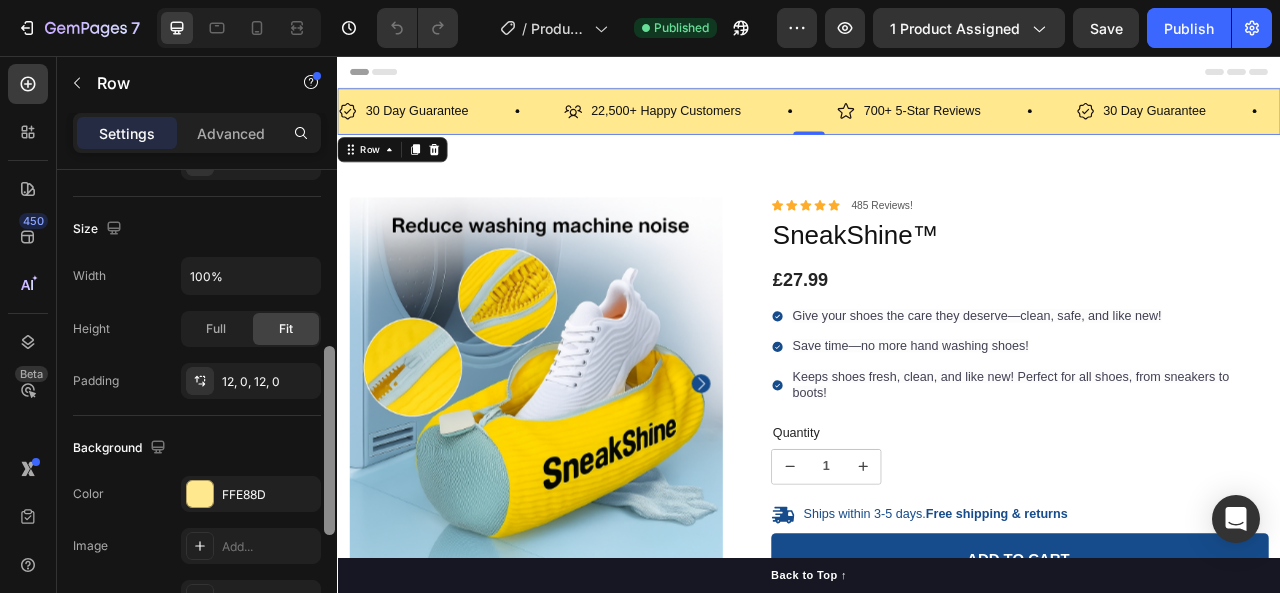 drag, startPoint x: 332, startPoint y: 182, endPoint x: 330, endPoint y: 348, distance: 166.01205 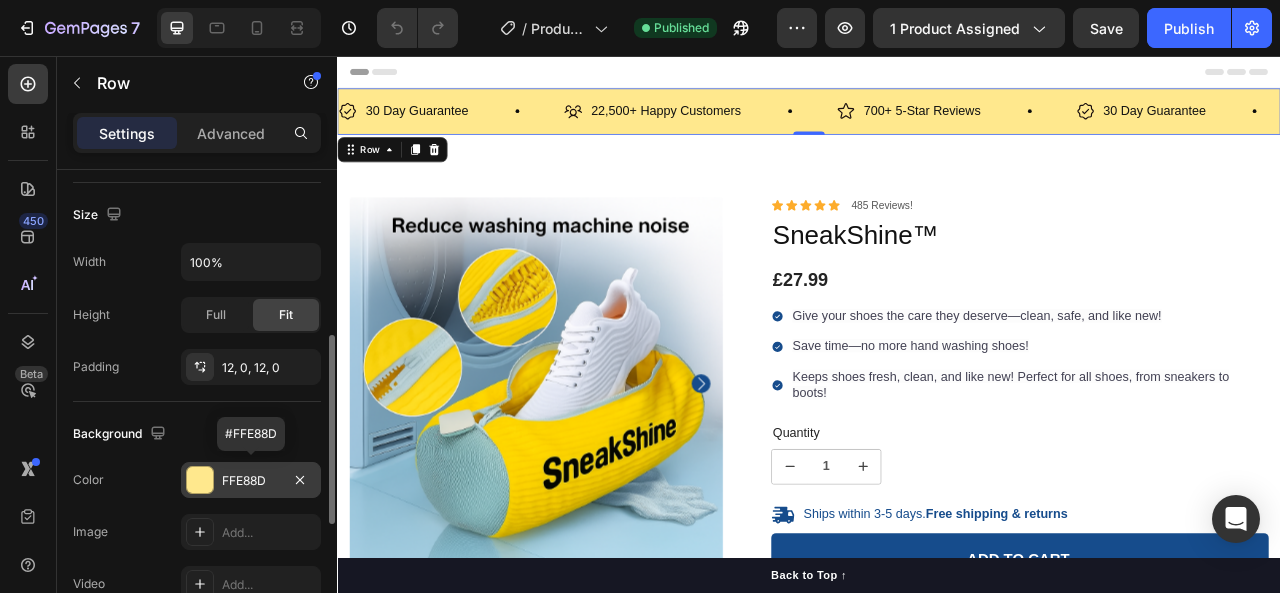 click on "FFE88D" at bounding box center [251, 481] 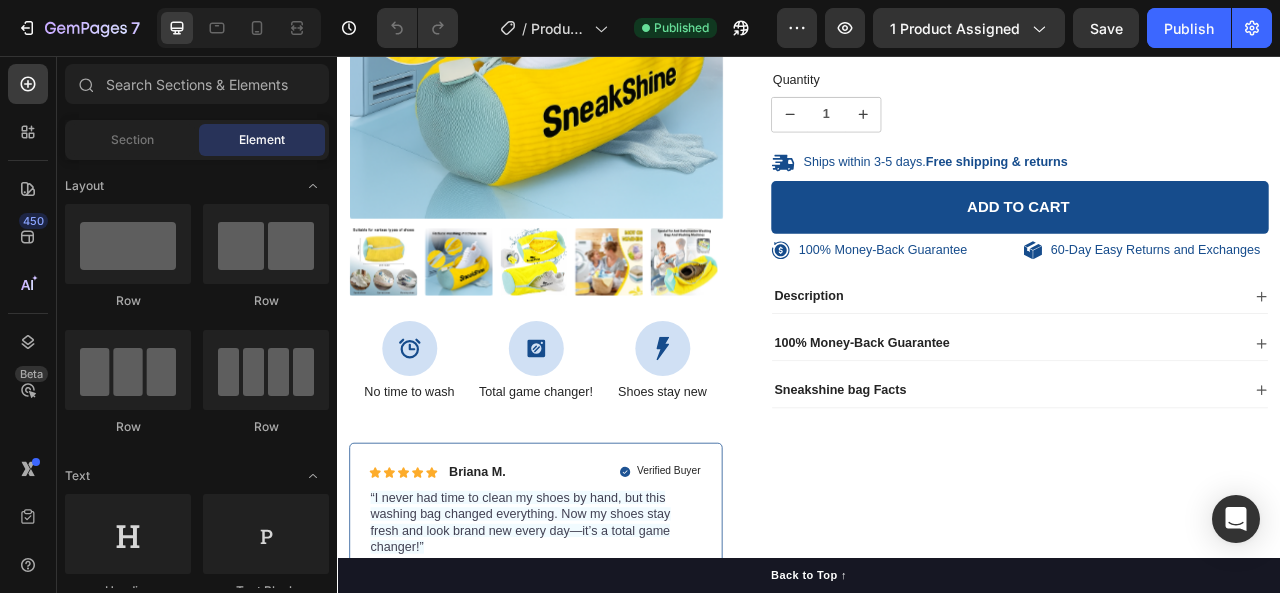 scroll, scrollTop: 457, scrollLeft: 0, axis: vertical 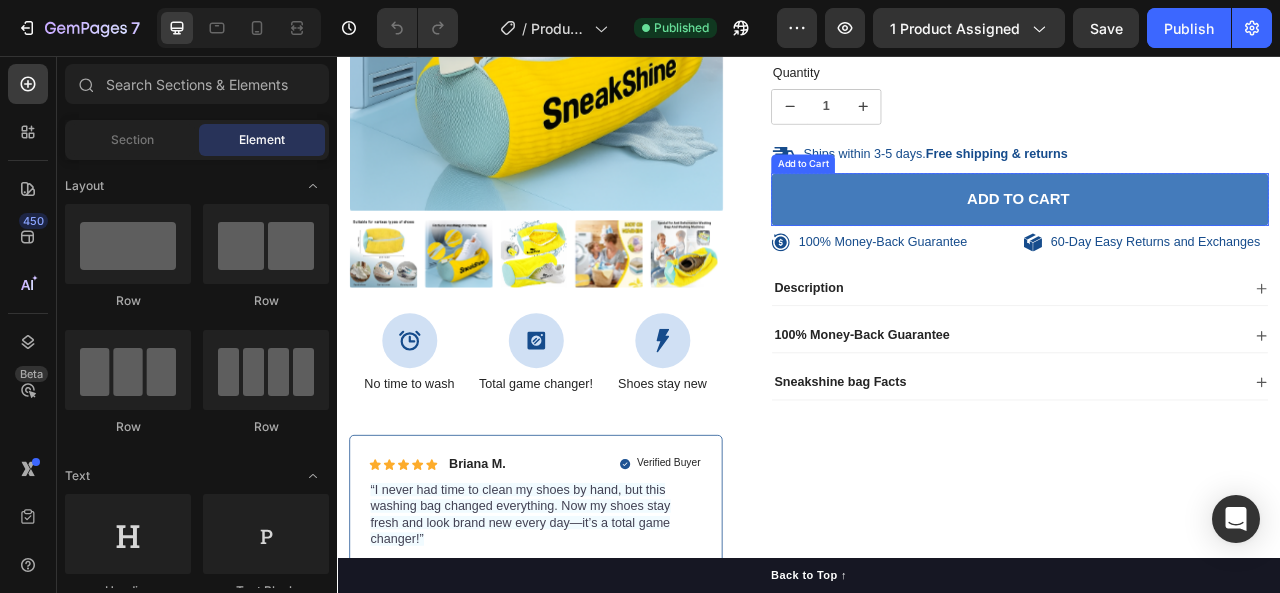 click on "Add to cart" at bounding box center (1205, 238) 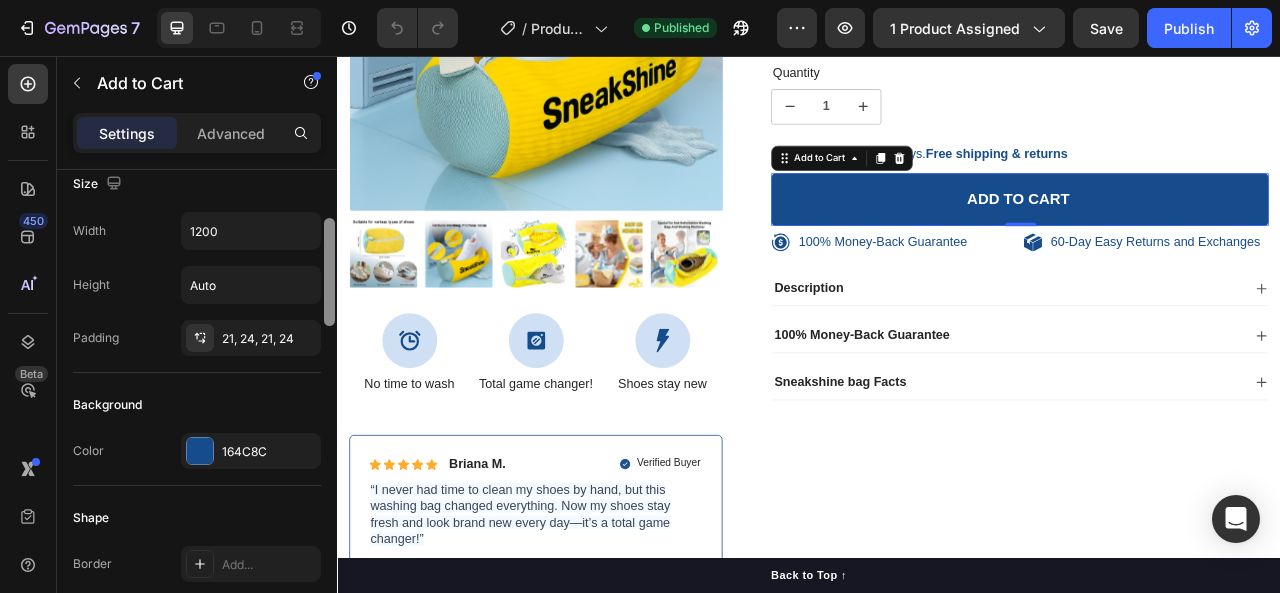 drag, startPoint x: 326, startPoint y: 269, endPoint x: 329, endPoint y: 338, distance: 69.065186 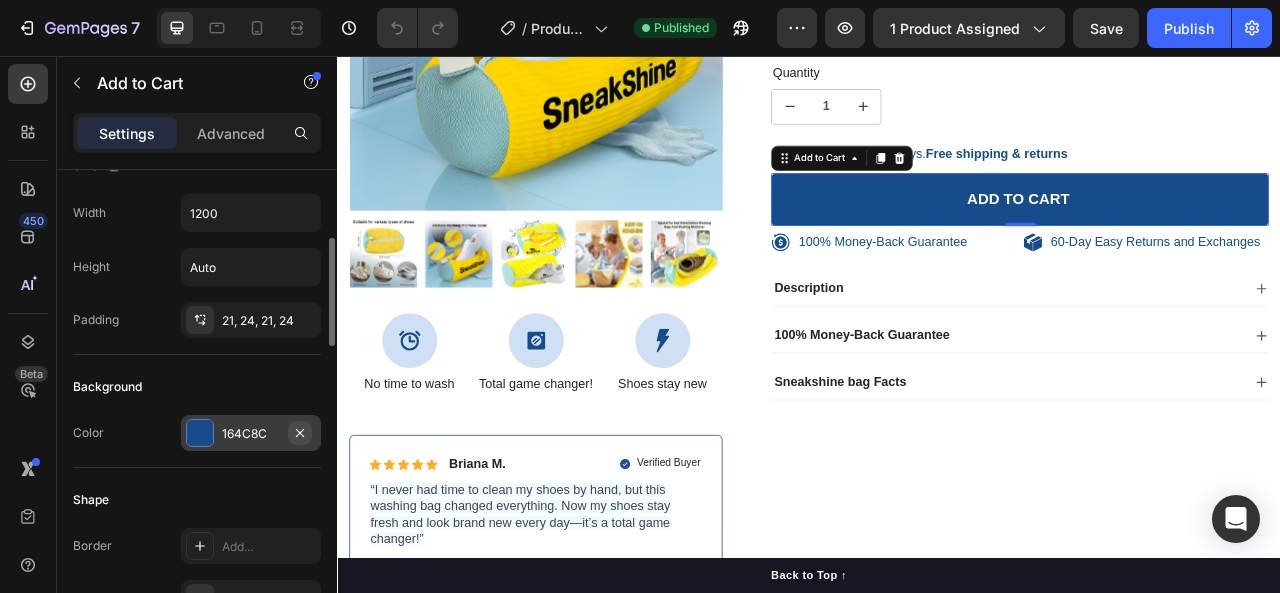 click 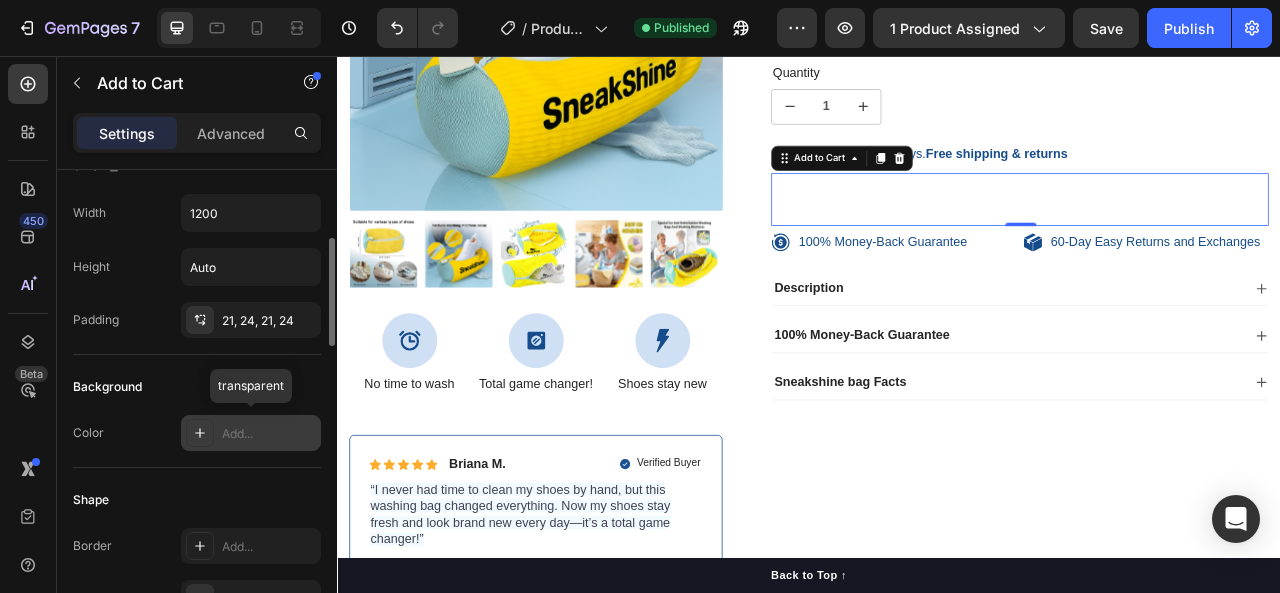 click on "Add..." at bounding box center [269, 434] 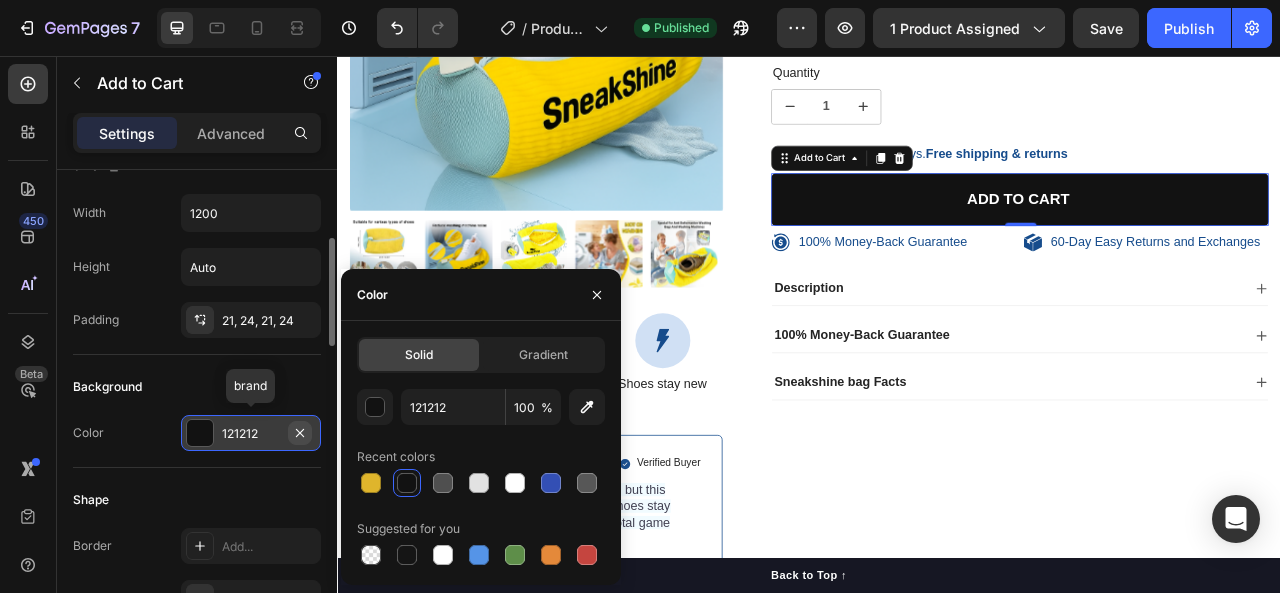 click 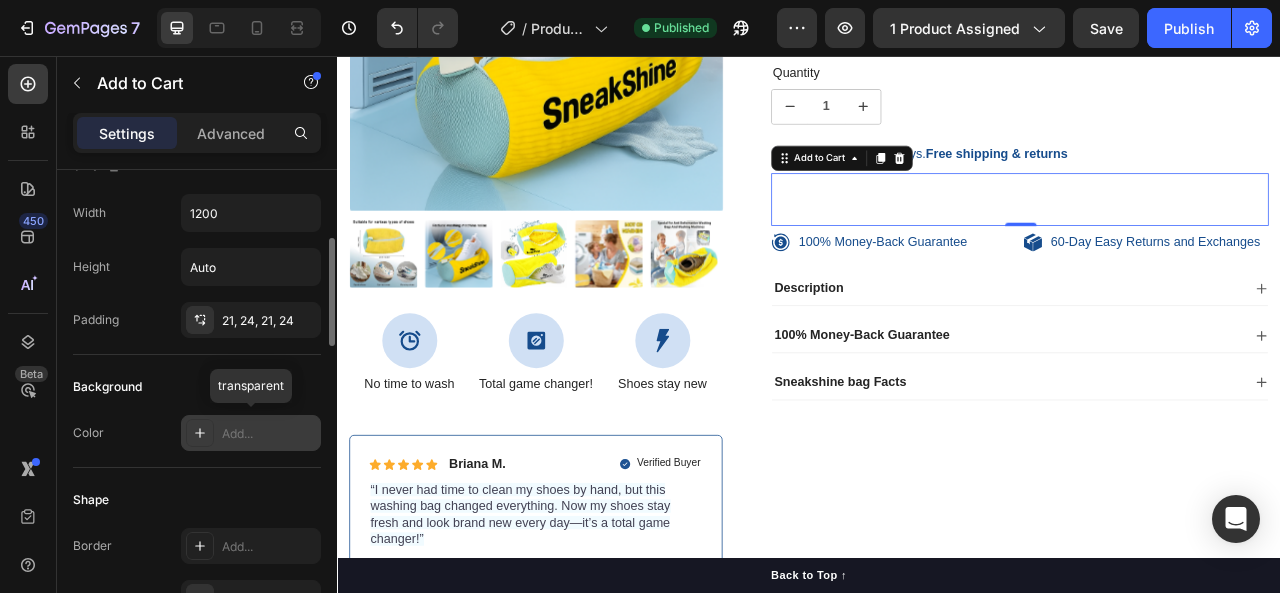 click on "Add..." at bounding box center [269, 434] 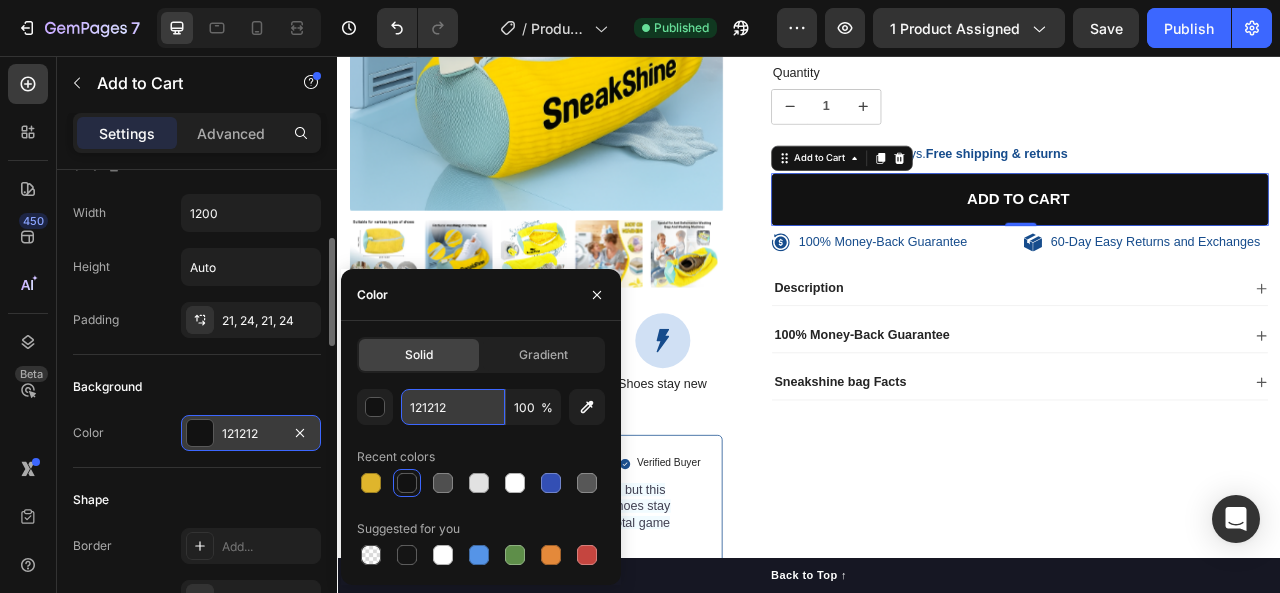click on "121212" at bounding box center (453, 407) 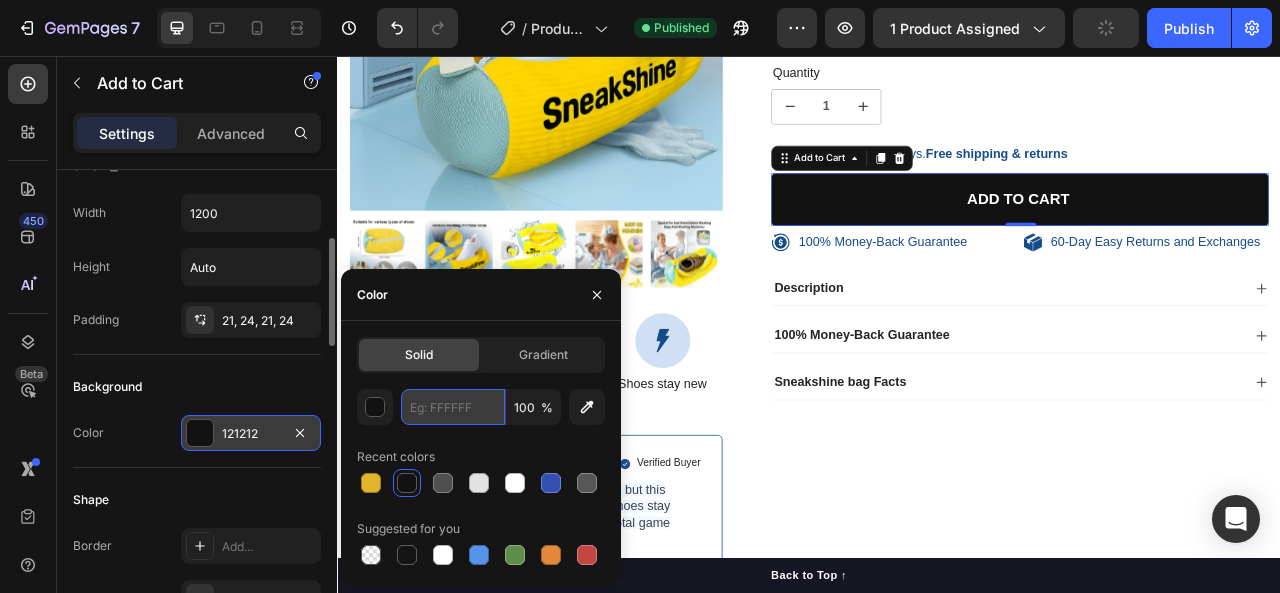 paste on "FFE88D" 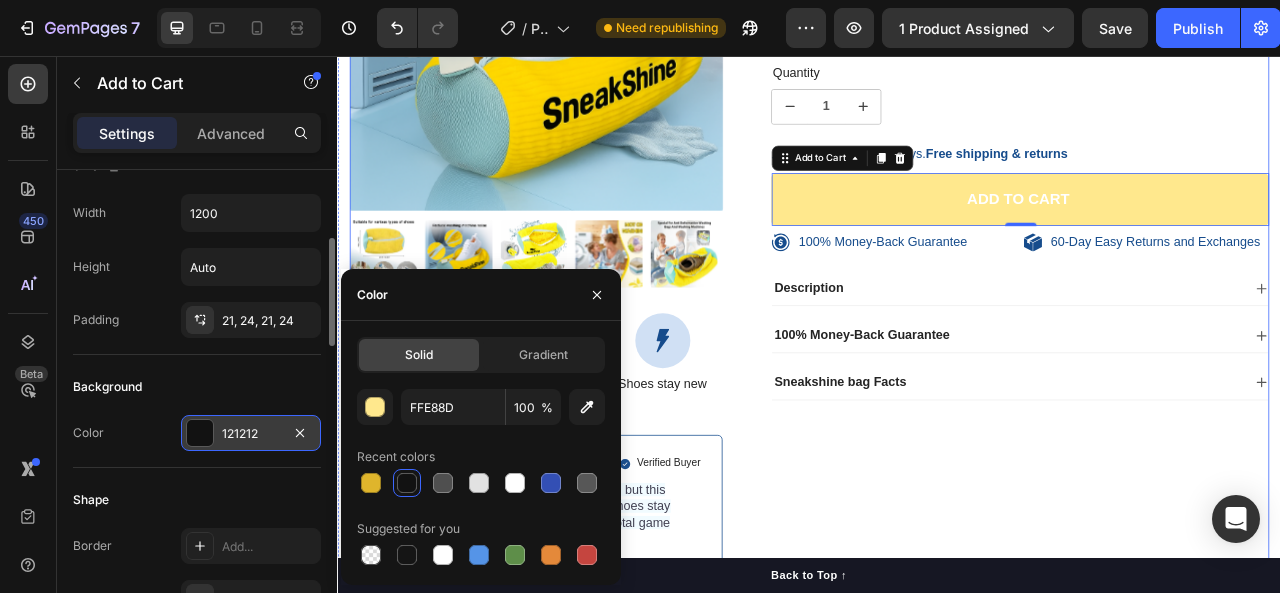 click on "Icon Icon Icon Icon Icon Icon List 485 Reviews! Text Block Row SneakShine™ Product Title £27.99 Product Price Product Price Give your shoes the care they deserve—clean, safe, and like new! Save time—no more hand washing shoes! Keeps shoes fresh, clean, and like new! Perfect for all shoes, from sneakers to boots! Item List Quantity Text Block
1
Product Quantity
Ships within 3-5 days.  Free shipping & returns Item List
1
Product Quantity Add to cart Add to Cart   0 Row
100% Money-Back Guarantee Item List
60-Day Easy Returns and Exchanges Item List Row
Description
100% Money-Back Guarantee
Sneakshine bag Facts Accordion Row" at bounding box center [1189, 251] 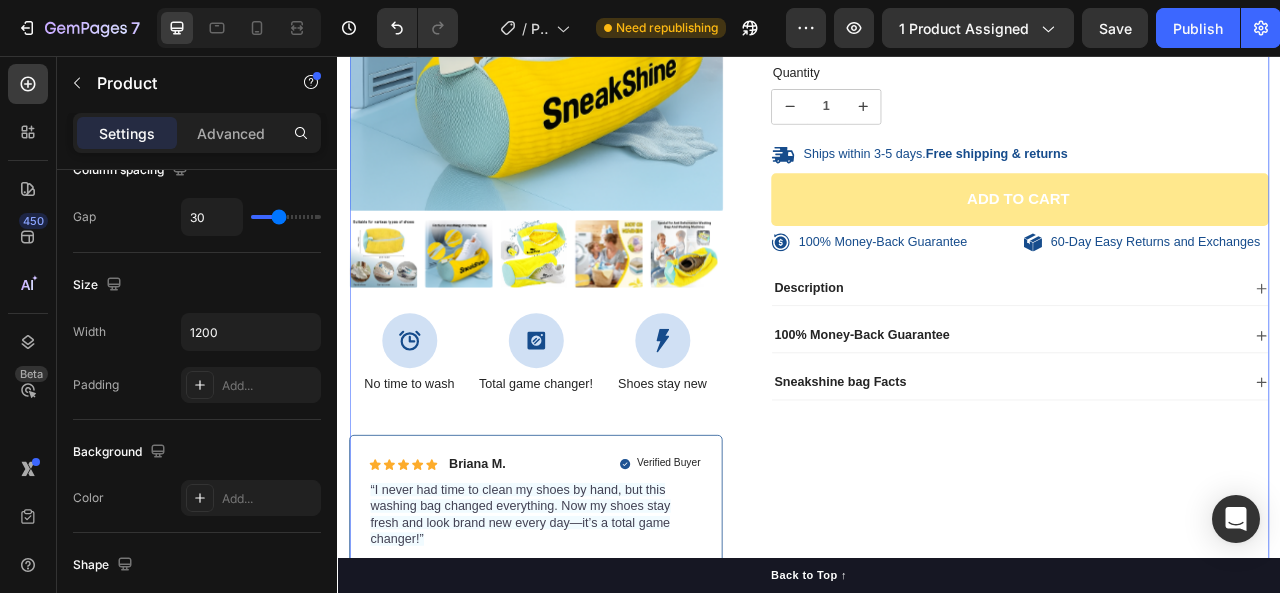 scroll, scrollTop: 0, scrollLeft: 0, axis: both 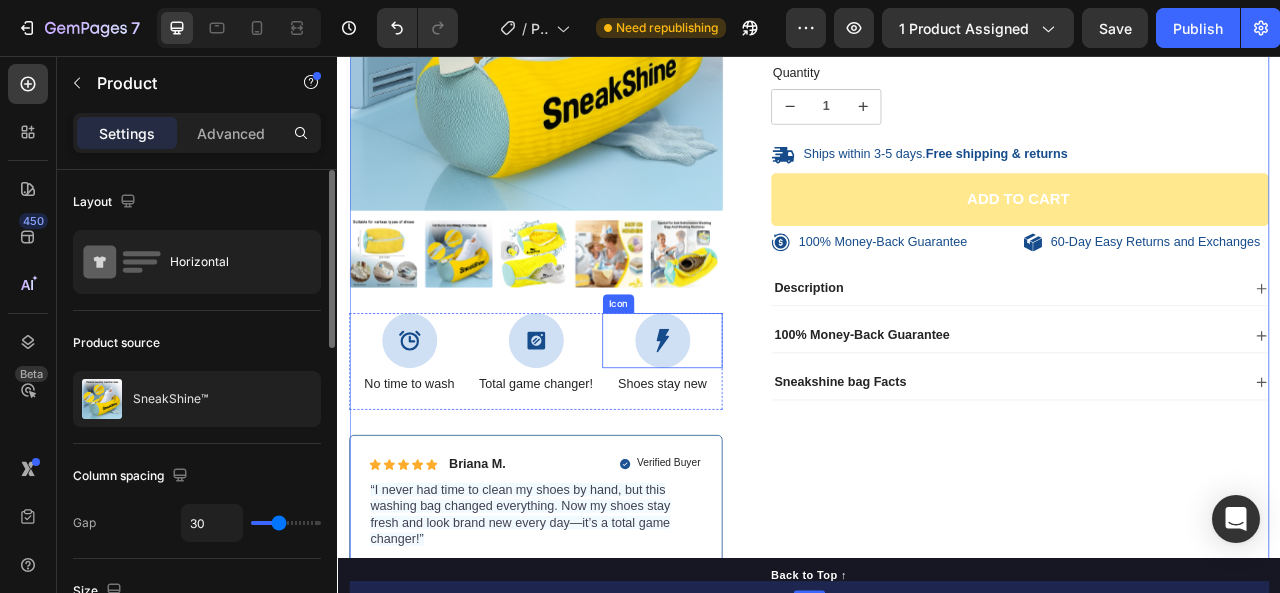 click 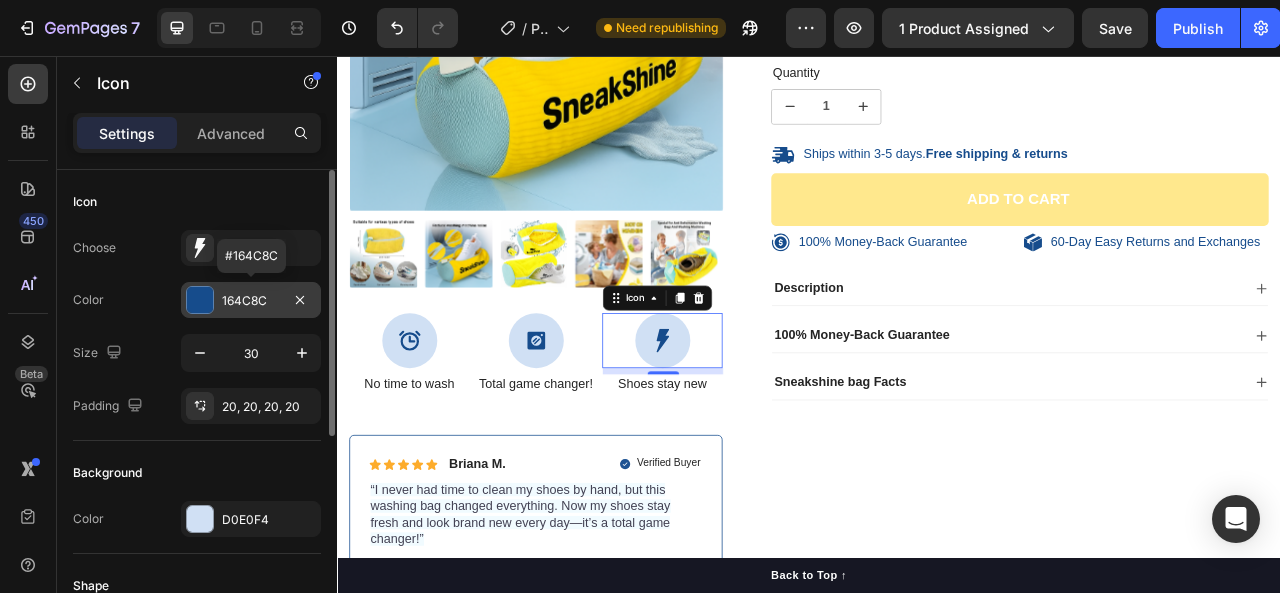 click on "164C8C" at bounding box center [251, 301] 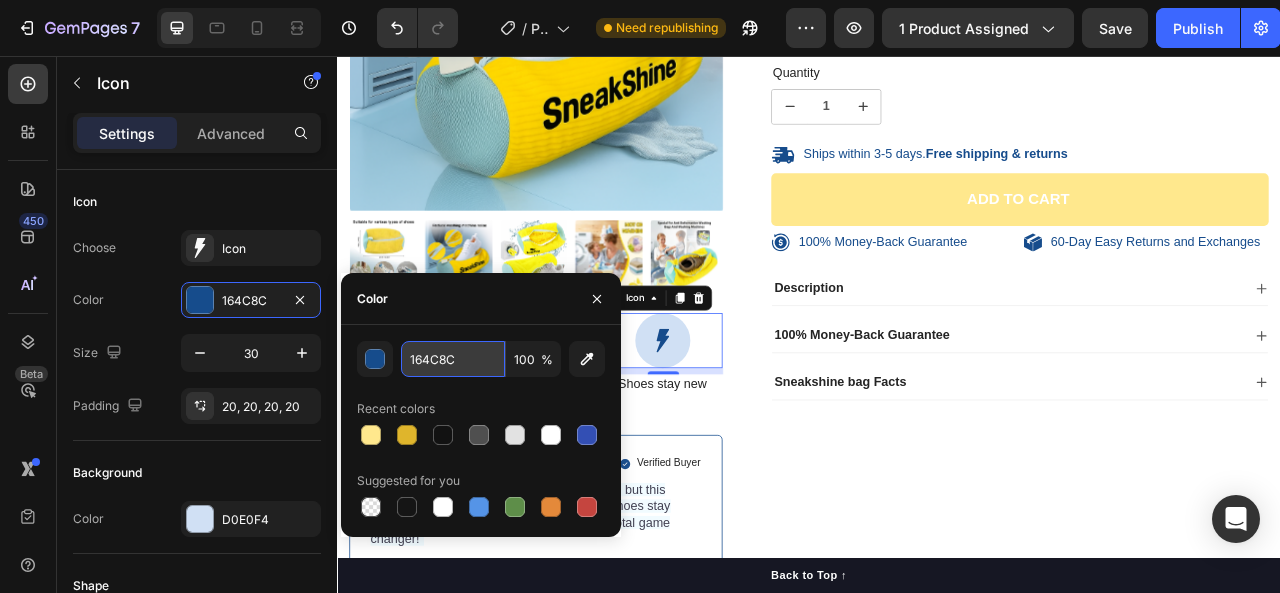 click on "164C8C" at bounding box center (453, 359) 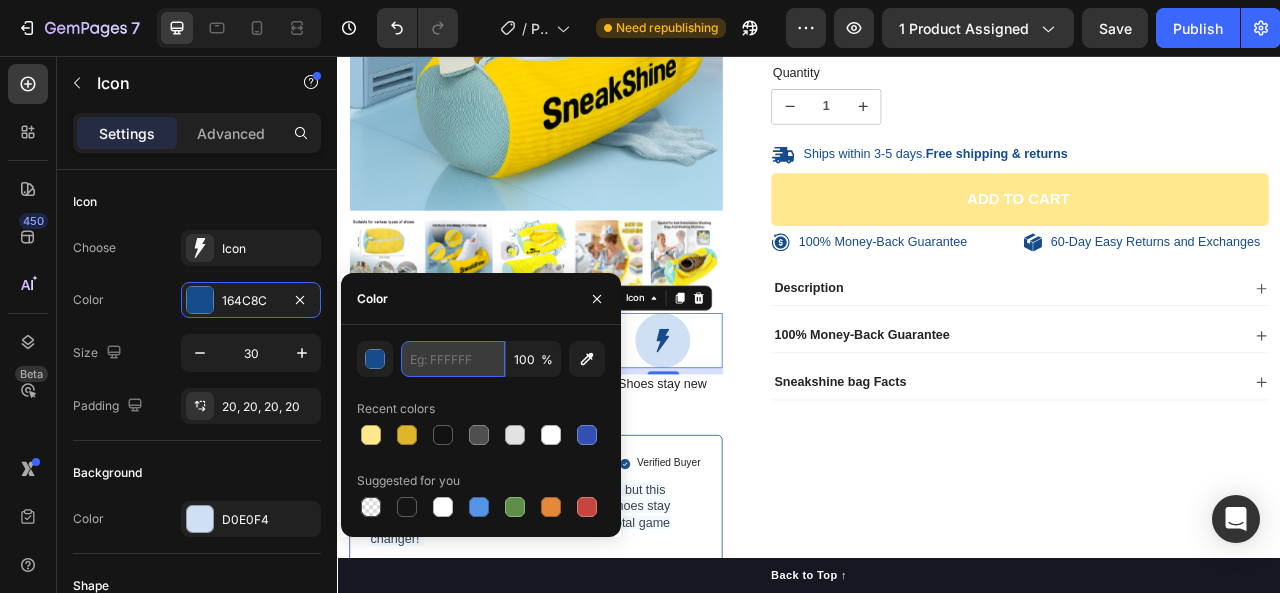 paste on "FFE88D" 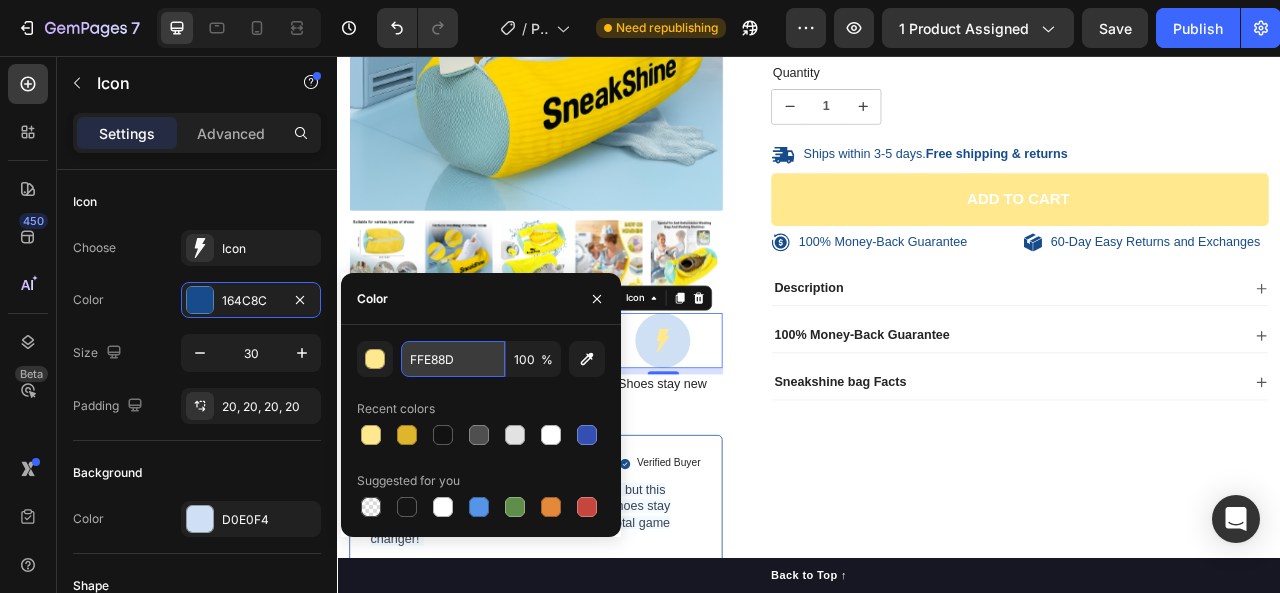 type on "FFE88D" 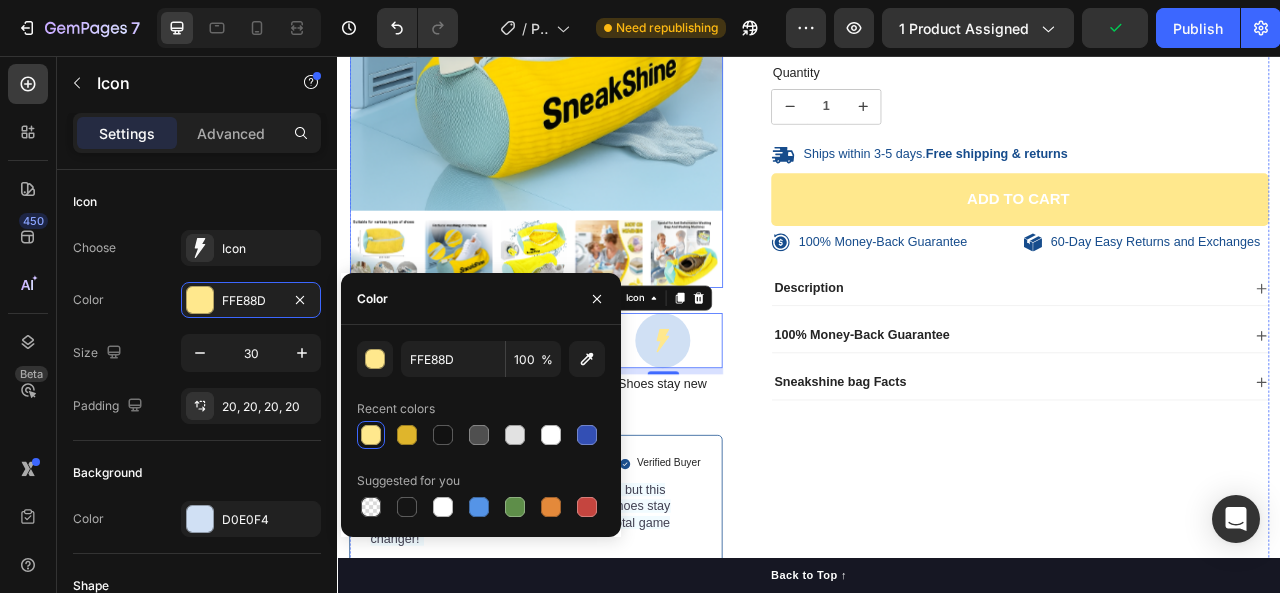 click at bounding box center [682, 308] 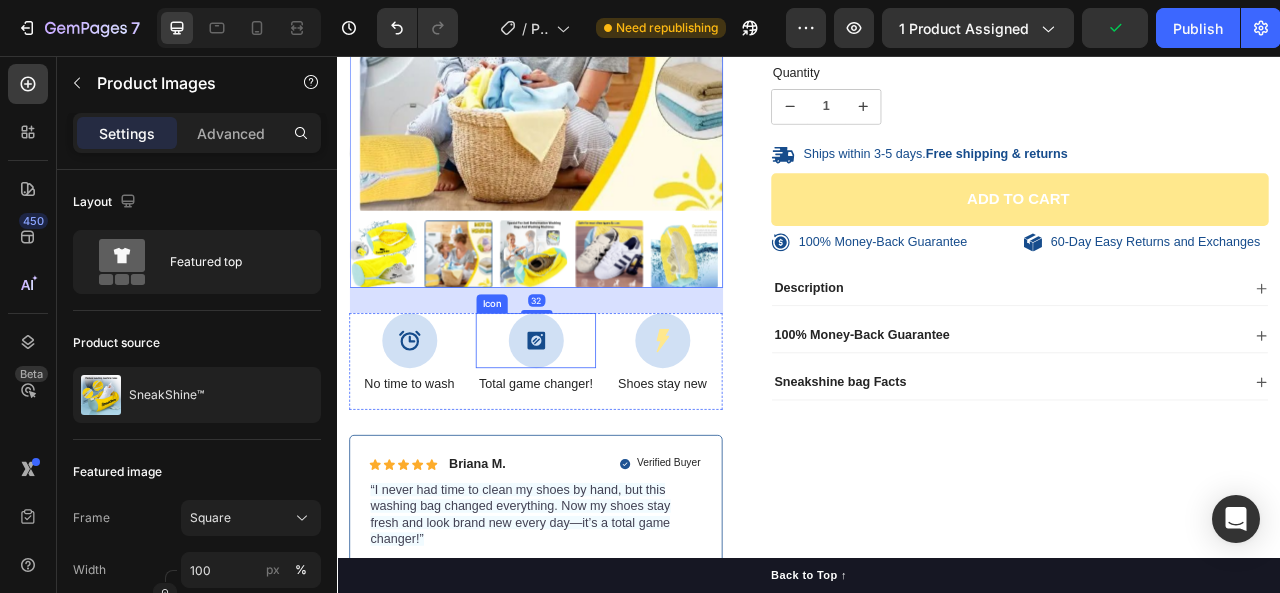 click 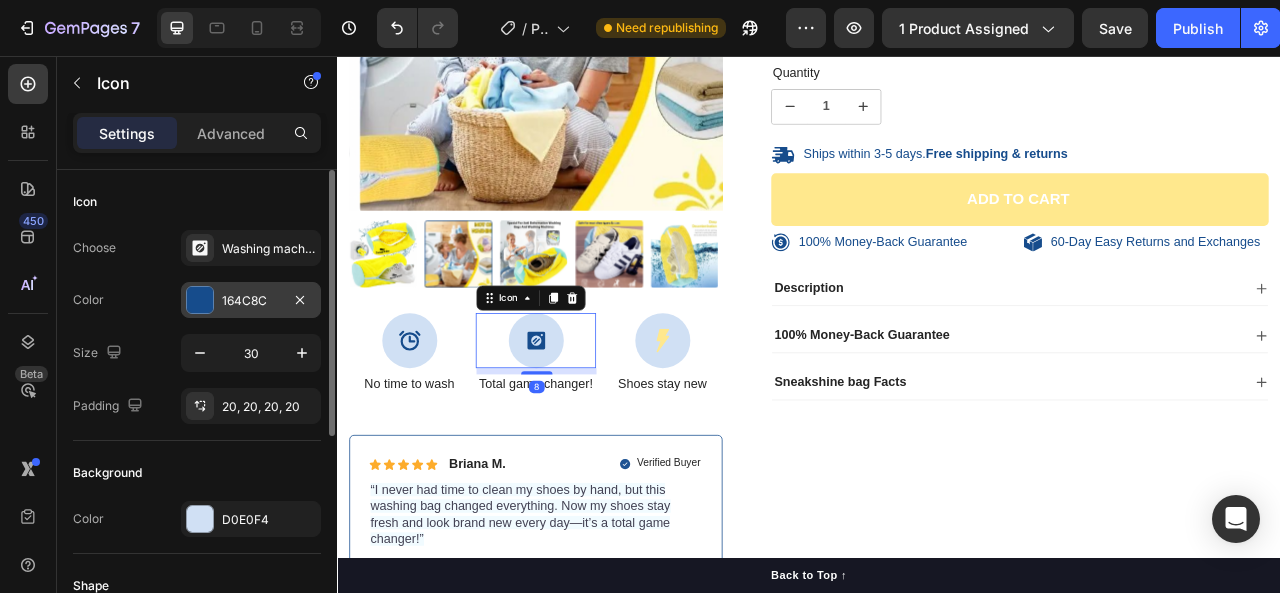click on "164C8C" at bounding box center (251, 301) 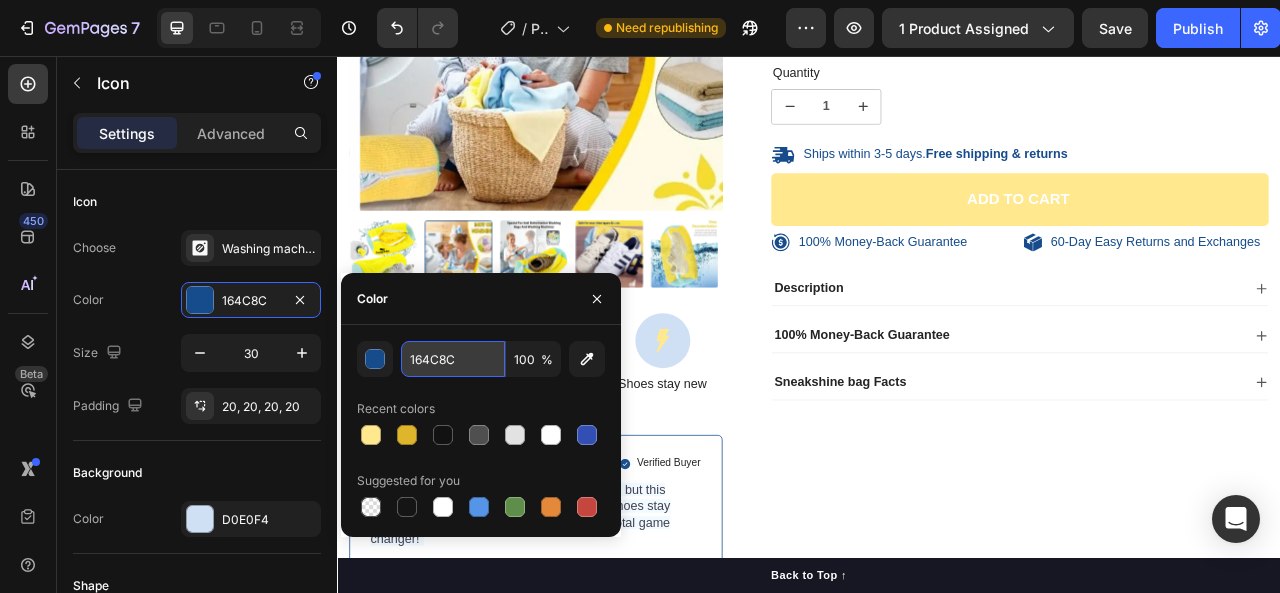 click on "164C8C" at bounding box center (453, 359) 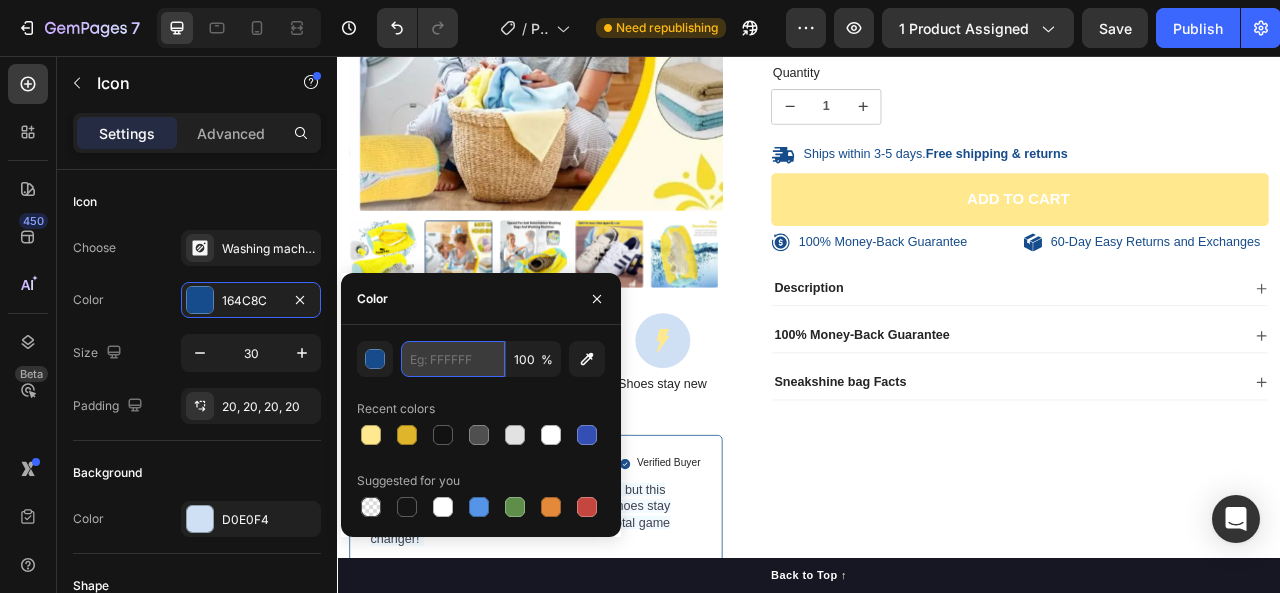 paste on "FFE88D" 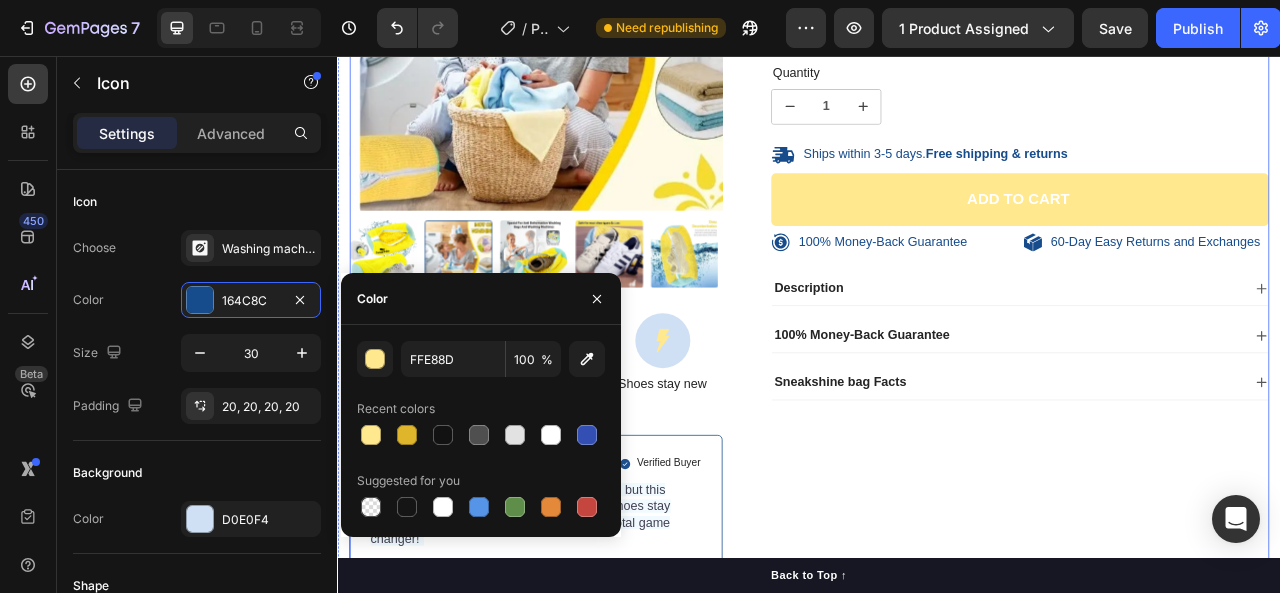 click on "Icon Icon Icon Icon Icon Icon List 485 Reviews! Text Block Row SneakShine™ Product Title £27.99 Product Price Product Price Give your shoes the care they deserve—clean, safe, and like new! Save time—no more hand washing shoes! Keeps shoes fresh, clean, and like new! Perfect for all shoes, from sneakers to boots! Item List Quantity Text Block
1
Product Quantity
Ships within 3-5 days.  Free shipping & returns Item List
1
Product Quantity Add to cart Add to Cart Row
100% Money-Back Guarantee Item List
60-Day Easy Returns and Exchanges Item List Row
Description
100% Money-Back Guarantee
Sneakshine bag Facts Accordion Row" at bounding box center [1189, 251] 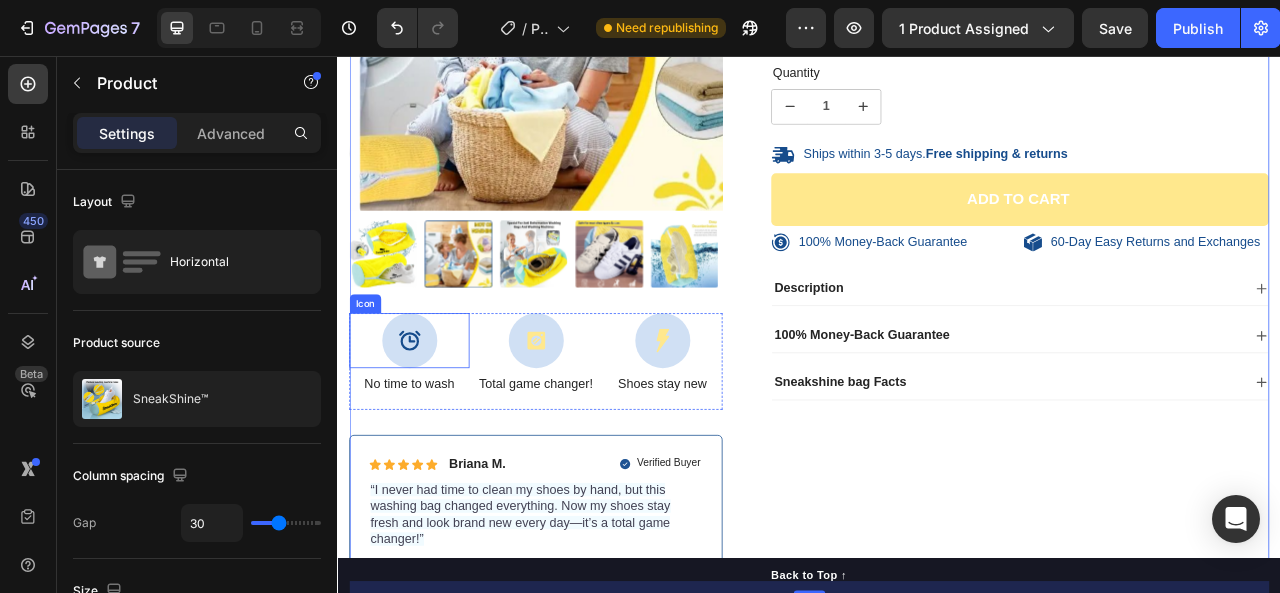 click 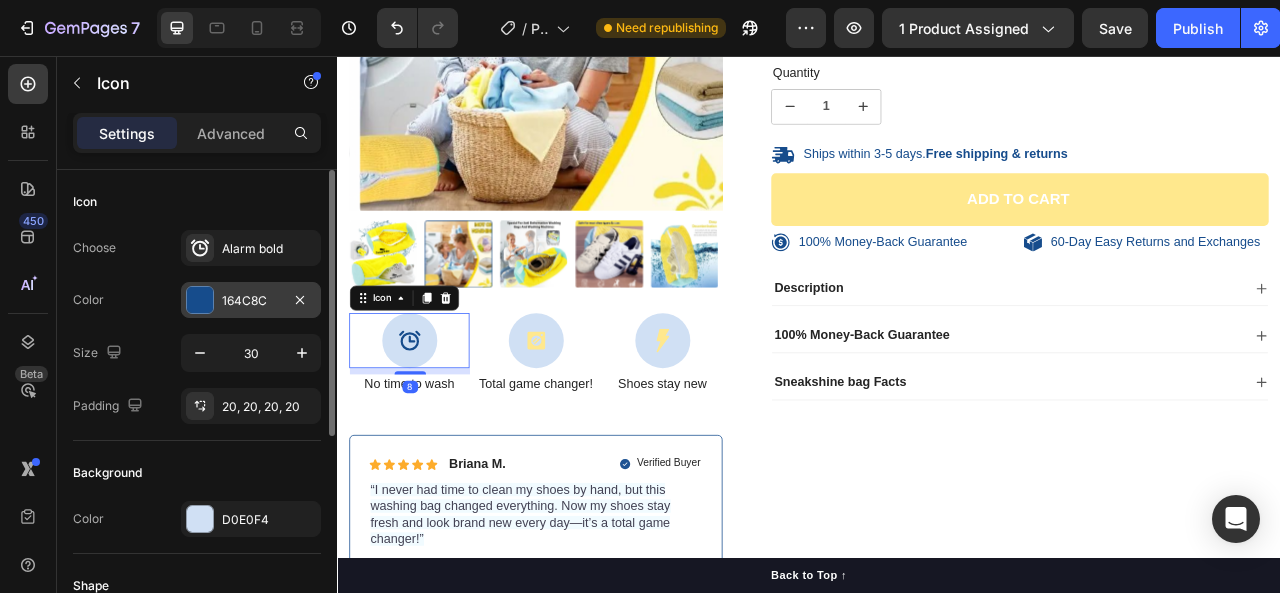 click on "164C8C" at bounding box center [251, 301] 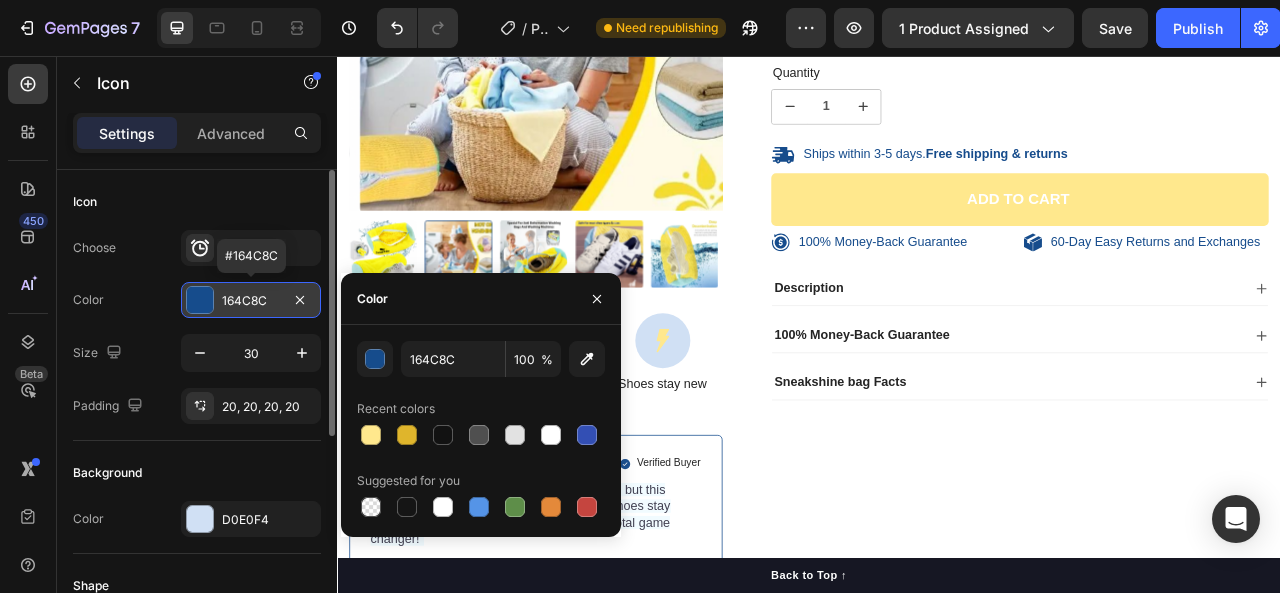 click on "164C8C" at bounding box center (251, 301) 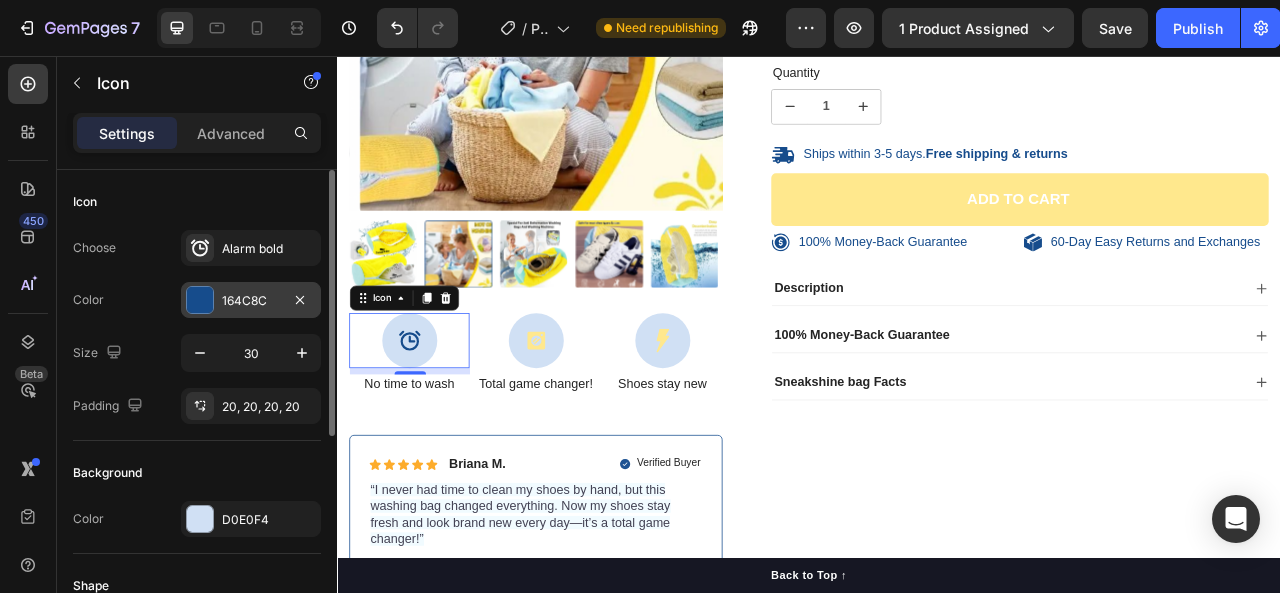 click on "164C8C" at bounding box center [251, 301] 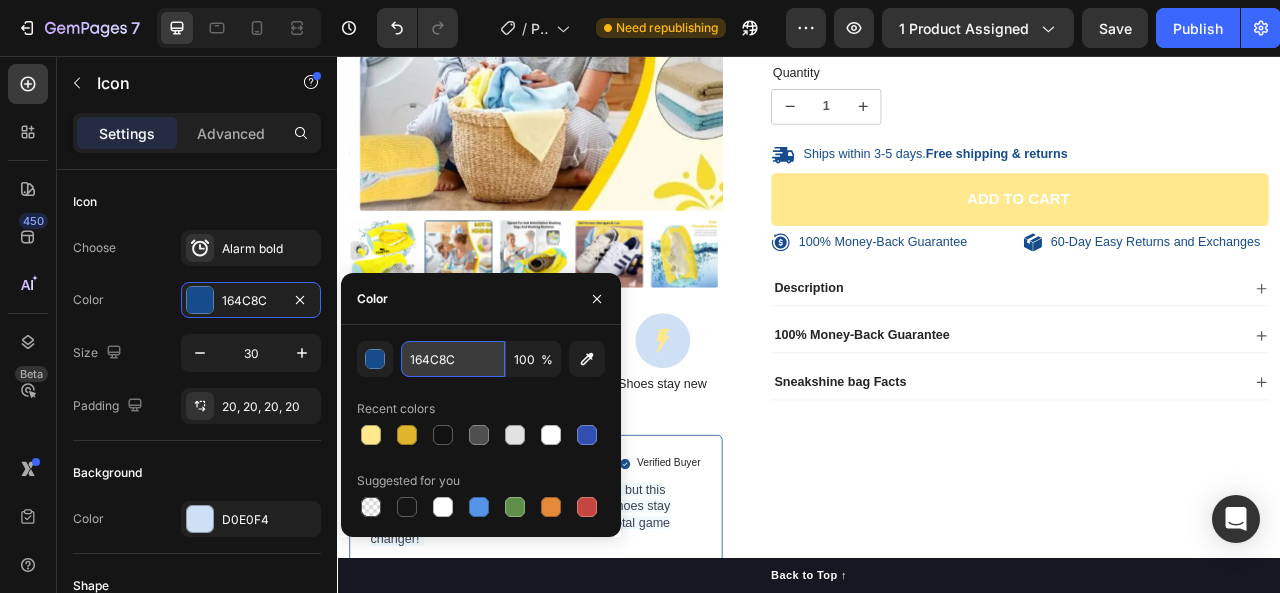 click on "164C8C" at bounding box center [453, 359] 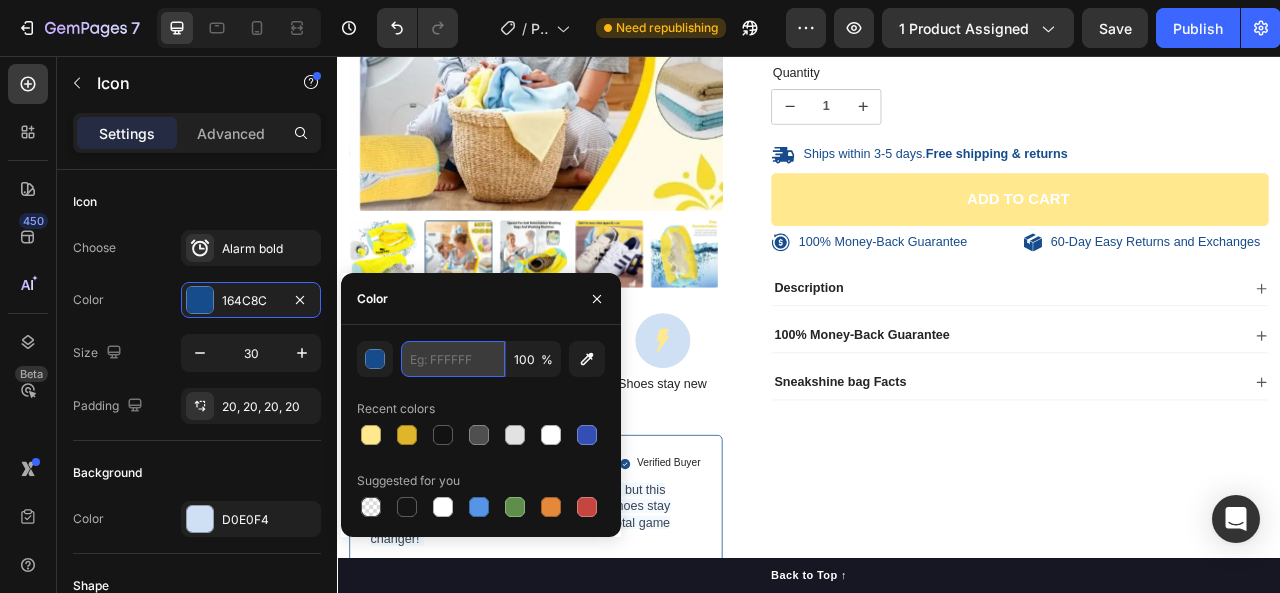 paste on "FFE88D" 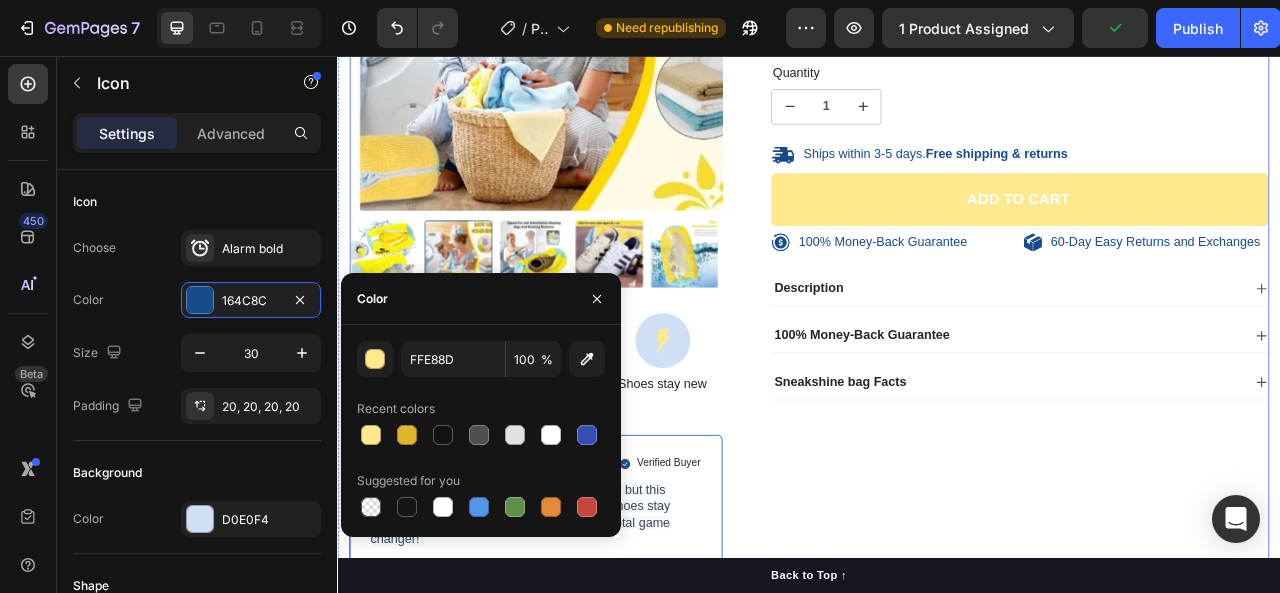 click on "Icon Icon Icon Icon Icon Icon List 485 Reviews! Text Block Row SneakShine™ Product Title £27.99 Product Price Product Price Give your shoes the care they deserve—clean, safe, and like new! Save time—no more hand washing shoes! Keeps shoes fresh, clean, and like new! Perfect for all shoes, from sneakers to boots! Item List Quantity Text Block
1
Product Quantity
Ships within 3-5 days.  Free shipping & returns Item List
1
Product Quantity Add to cart Add to Cart Row
100% Money-Back Guarantee Item List
60-Day Easy Returns and Exchanges Item List Row
Description
100% Money-Back Guarantee
Sneakshine bag Facts Accordion Row" at bounding box center [1189, 251] 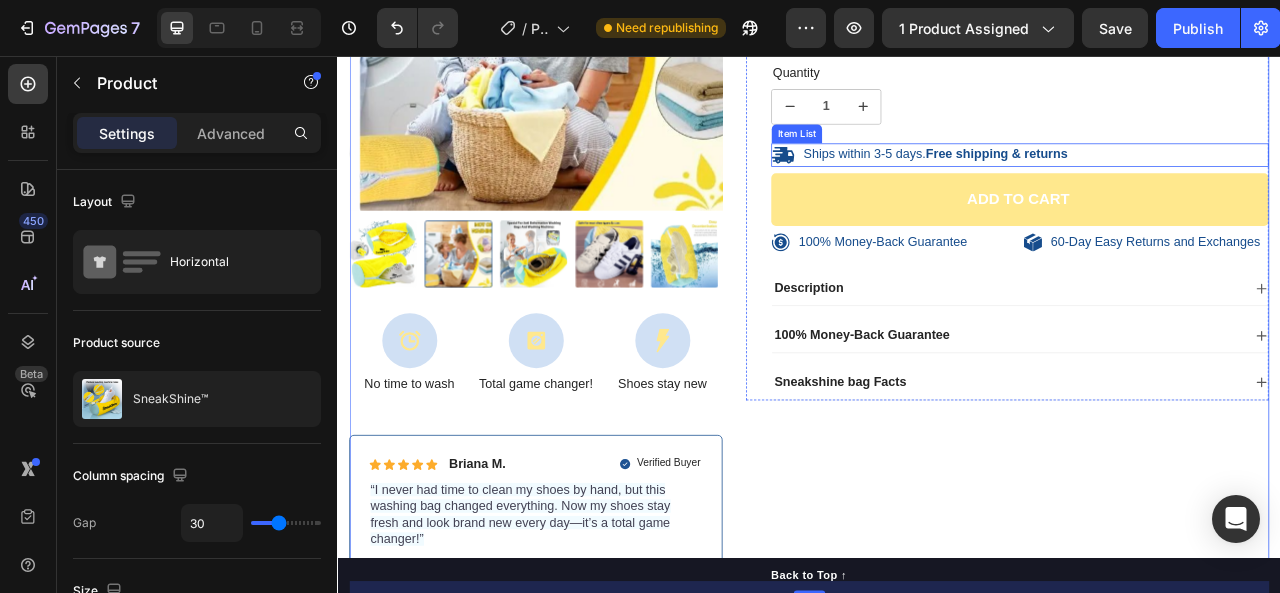 click 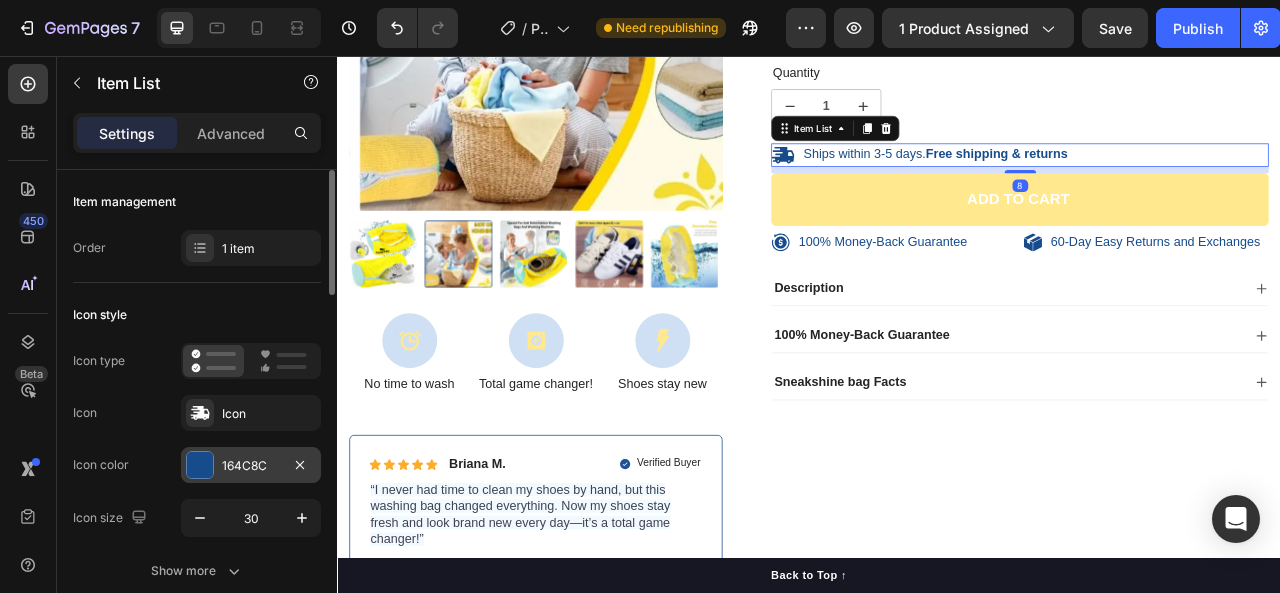 click on "164C8C" at bounding box center [251, 466] 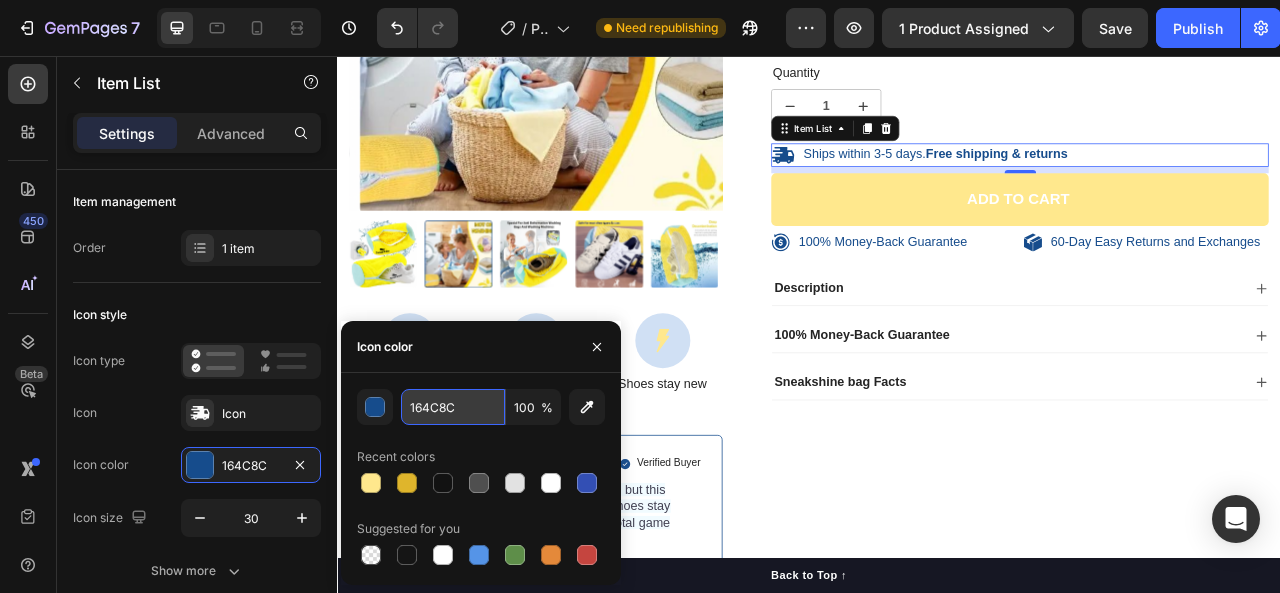 click on "164C8C" at bounding box center [453, 407] 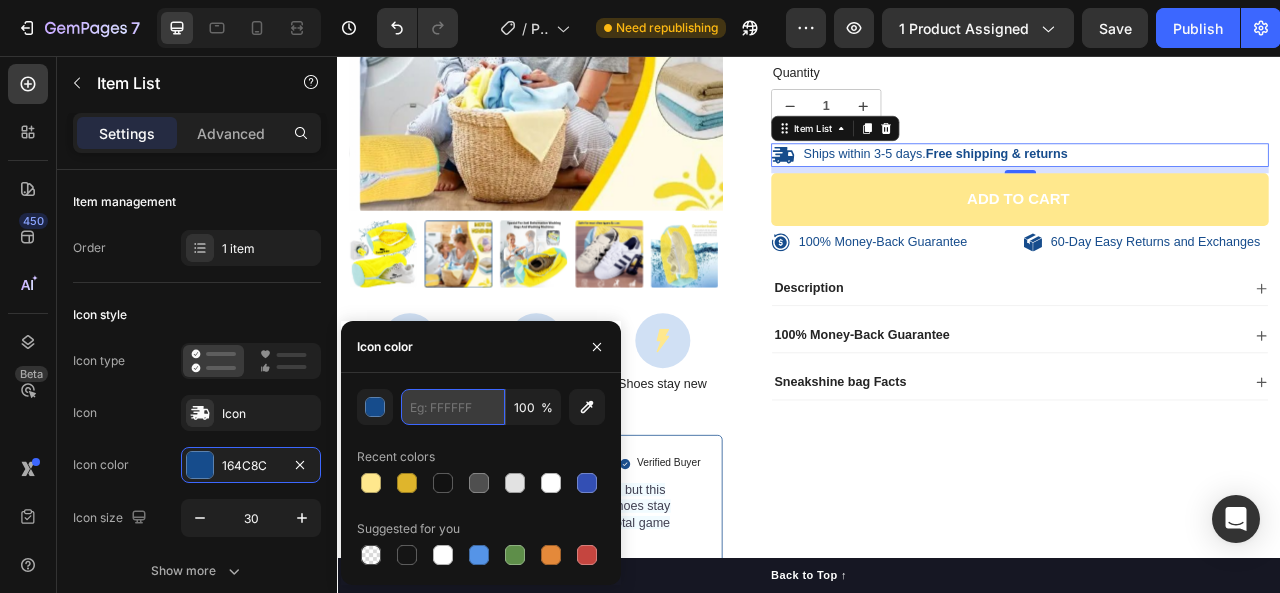 paste on "FFE88D" 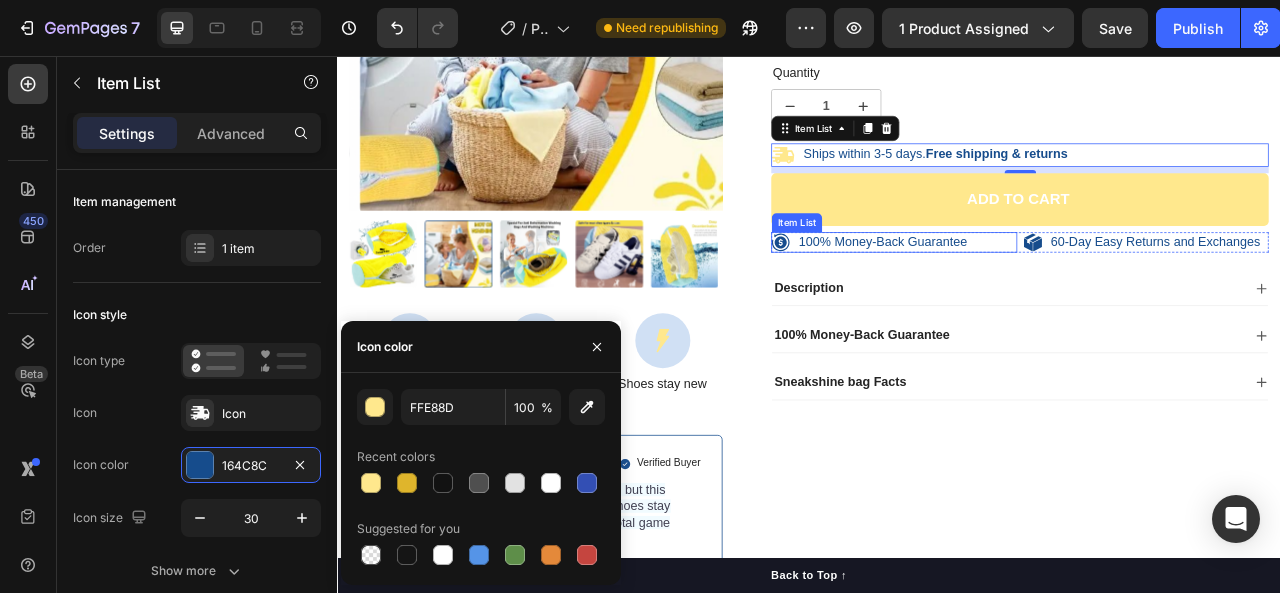 click 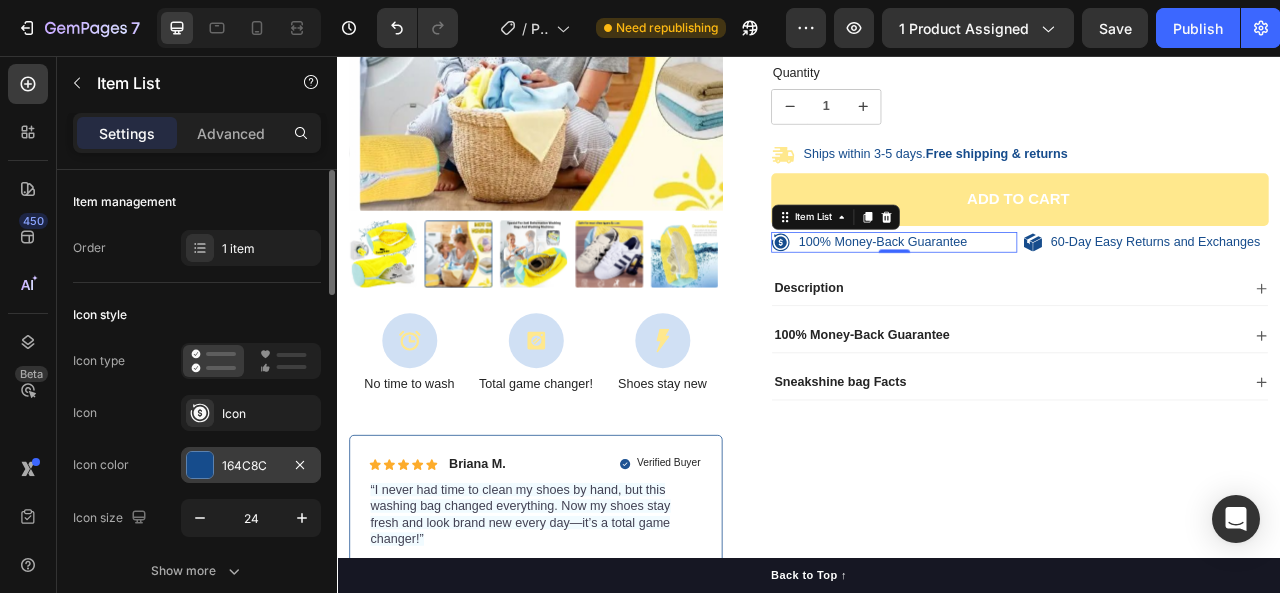 click on "164C8C" at bounding box center [251, 466] 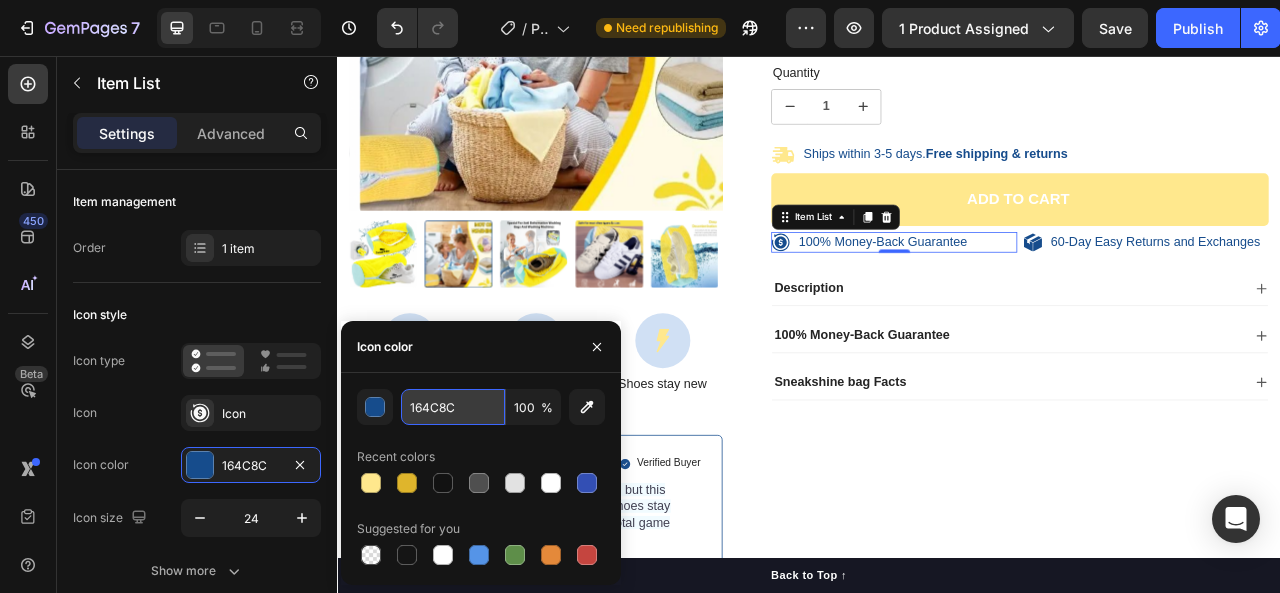click on "164C8C" at bounding box center [453, 407] 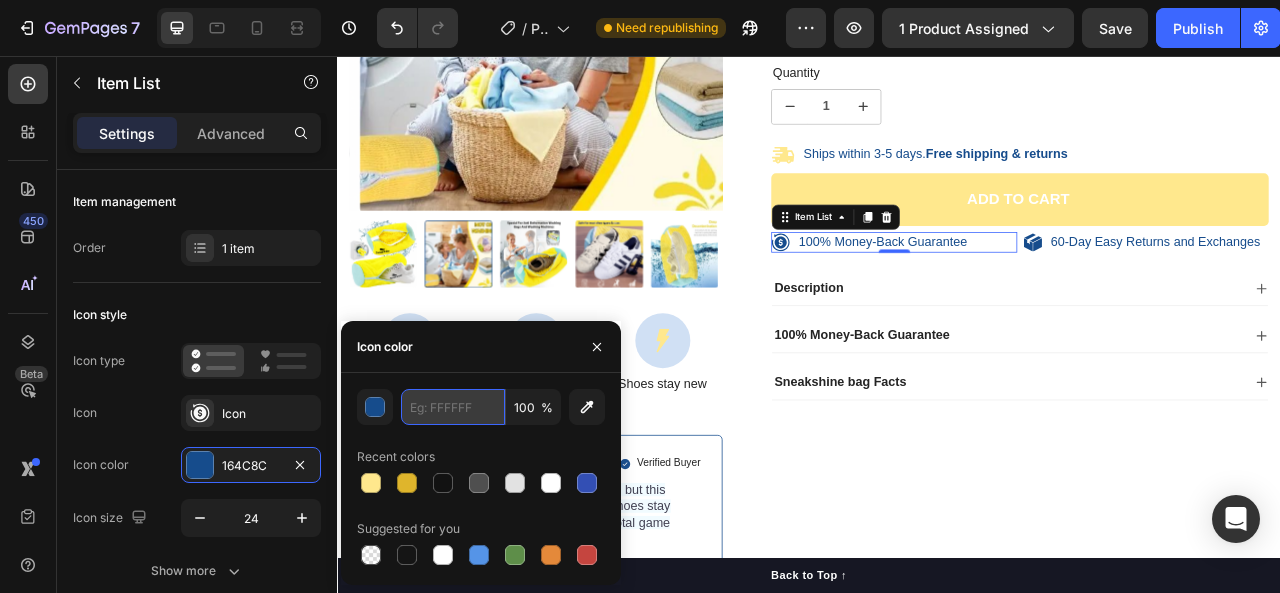 paste on "FFE88D" 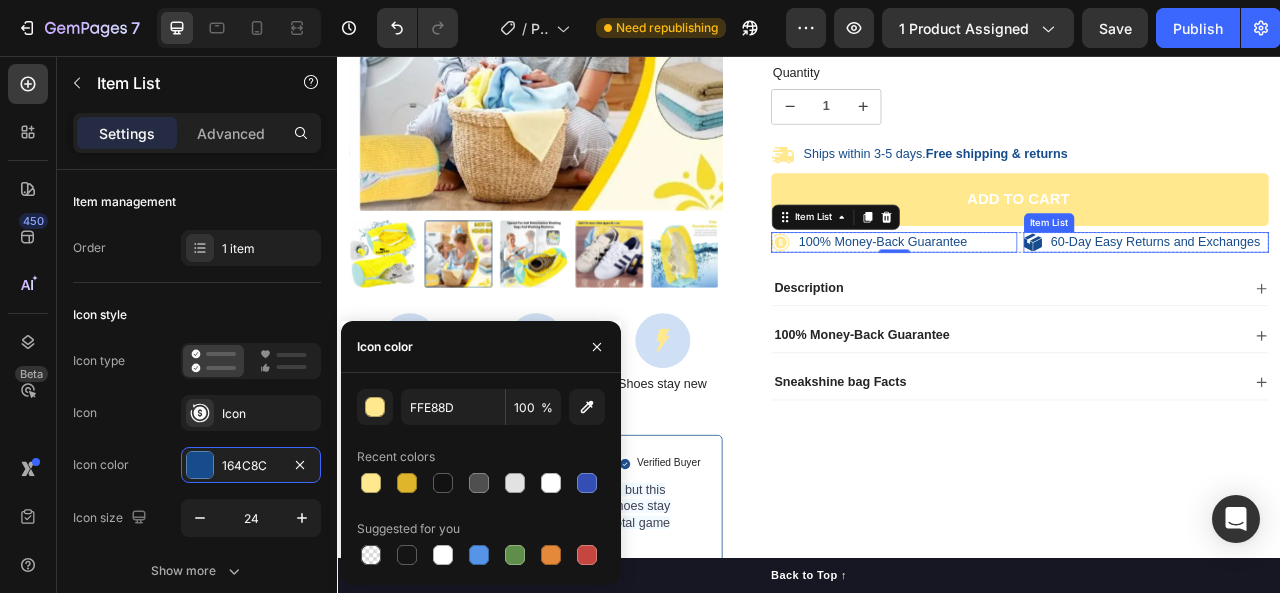 click 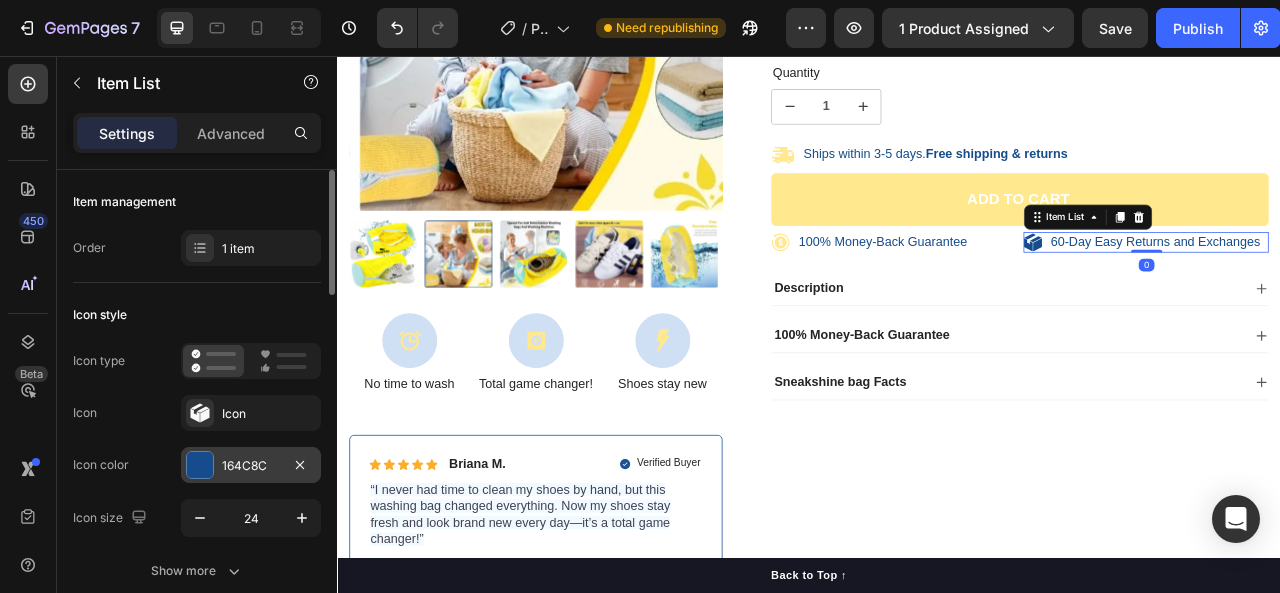click on "164C8C" at bounding box center (251, 466) 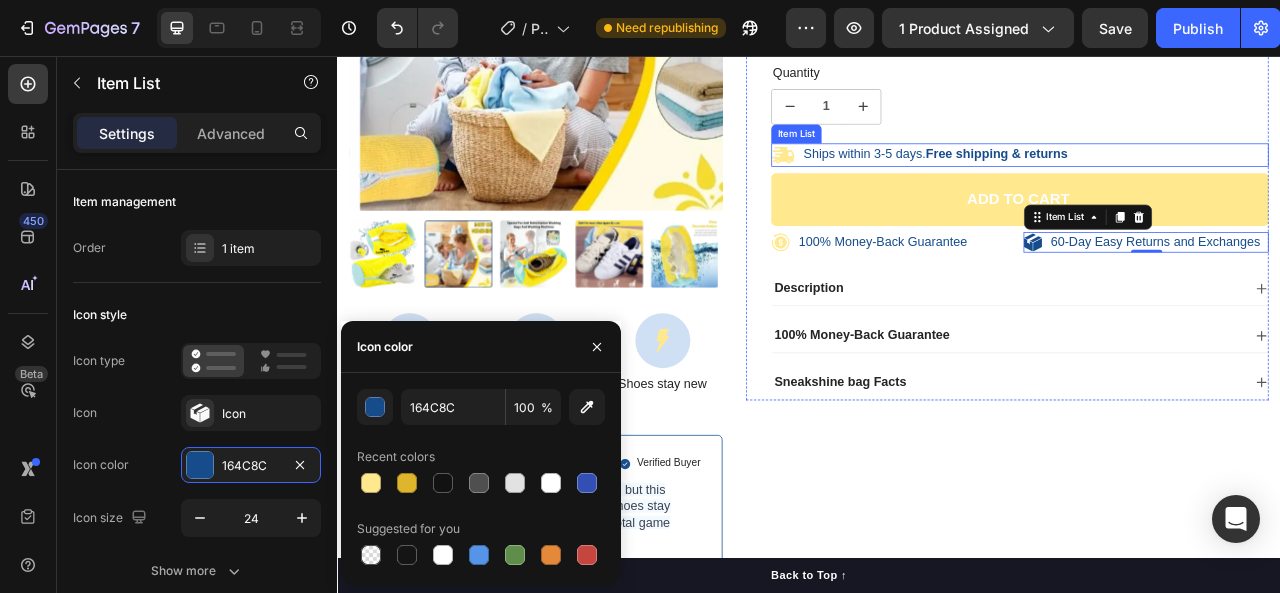 click on "Free shipping & returns" at bounding box center [1176, 180] 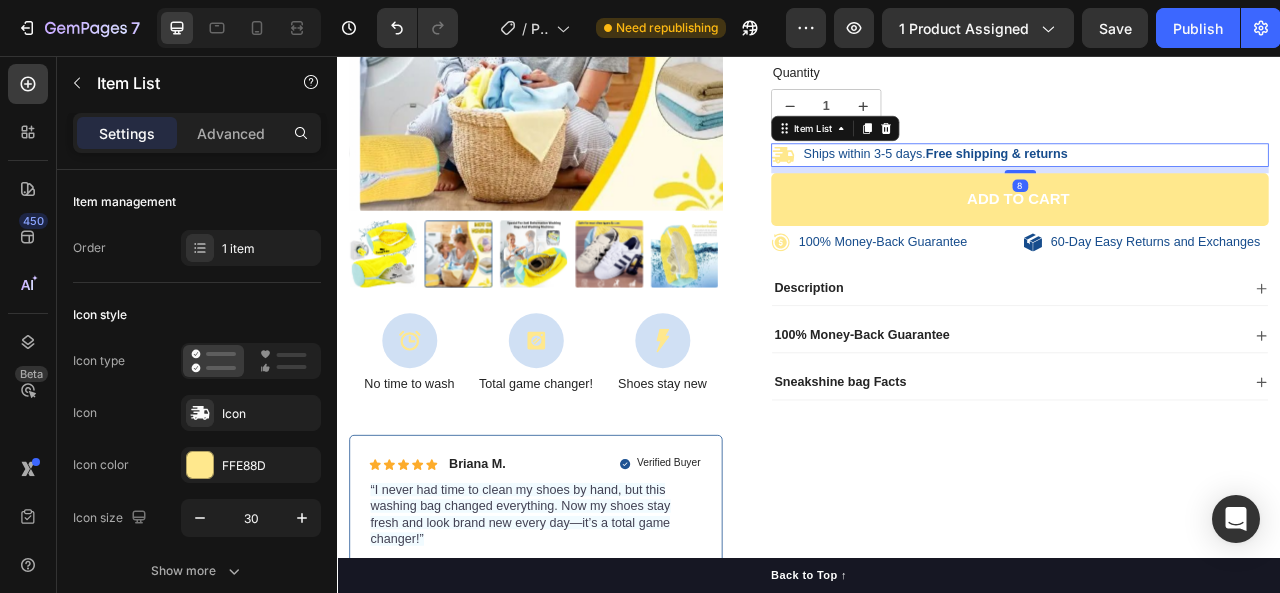 click on "Free shipping & returns" at bounding box center [1176, 180] 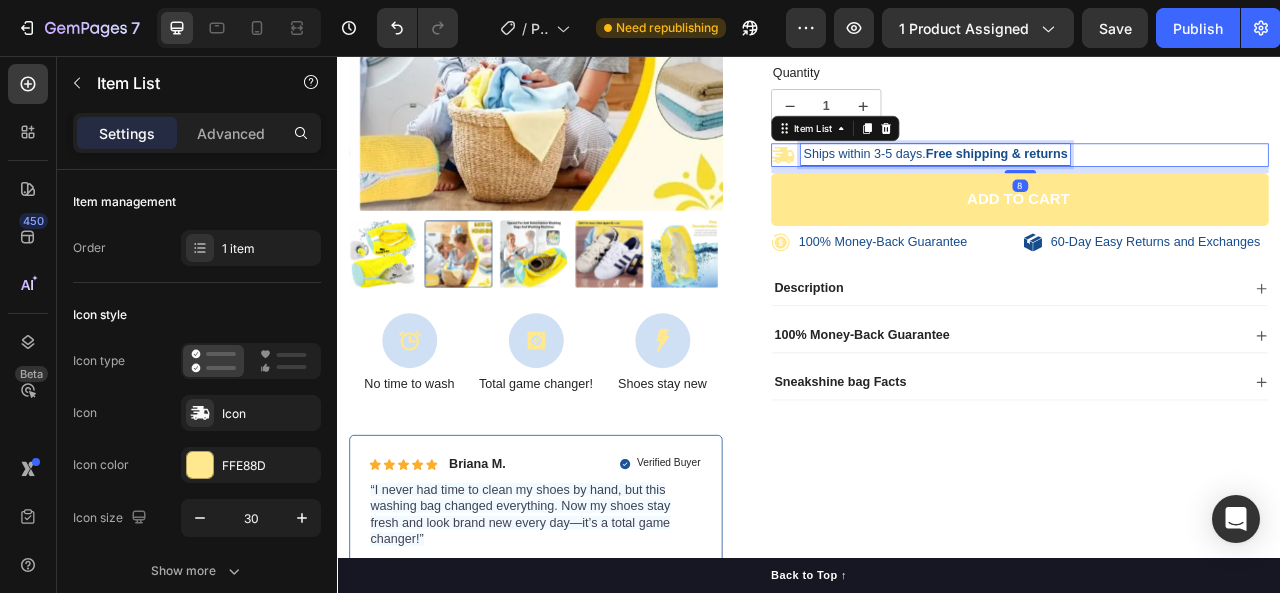 click on "Free shipping & returns" at bounding box center (1176, 180) 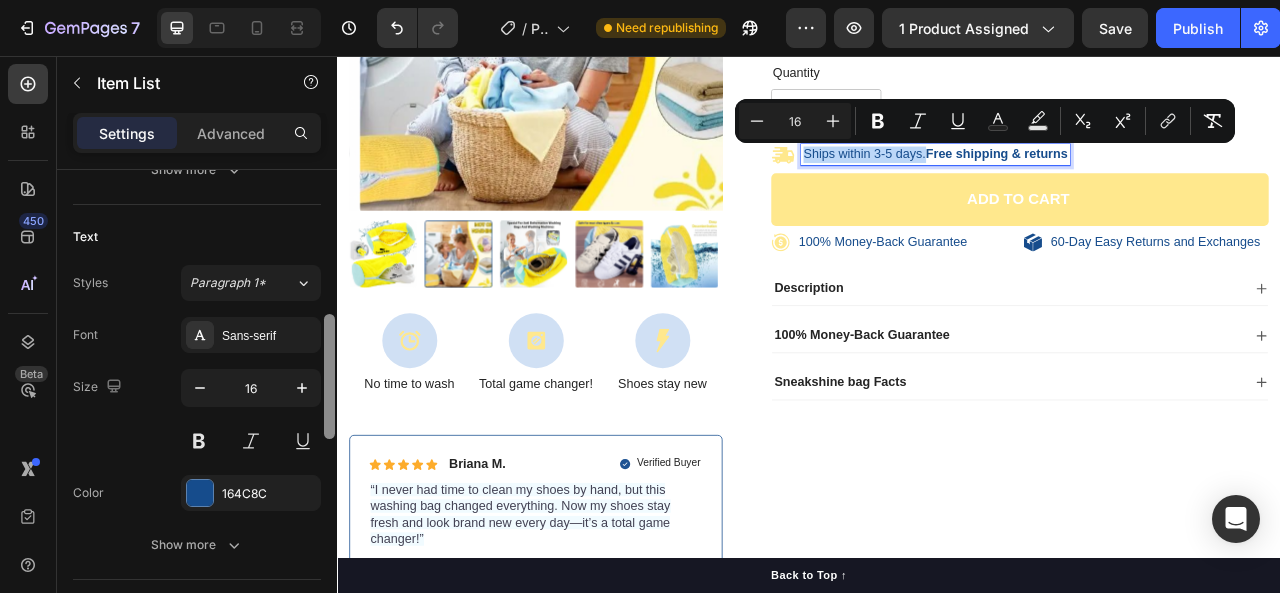 scroll, scrollTop: 432, scrollLeft: 0, axis: vertical 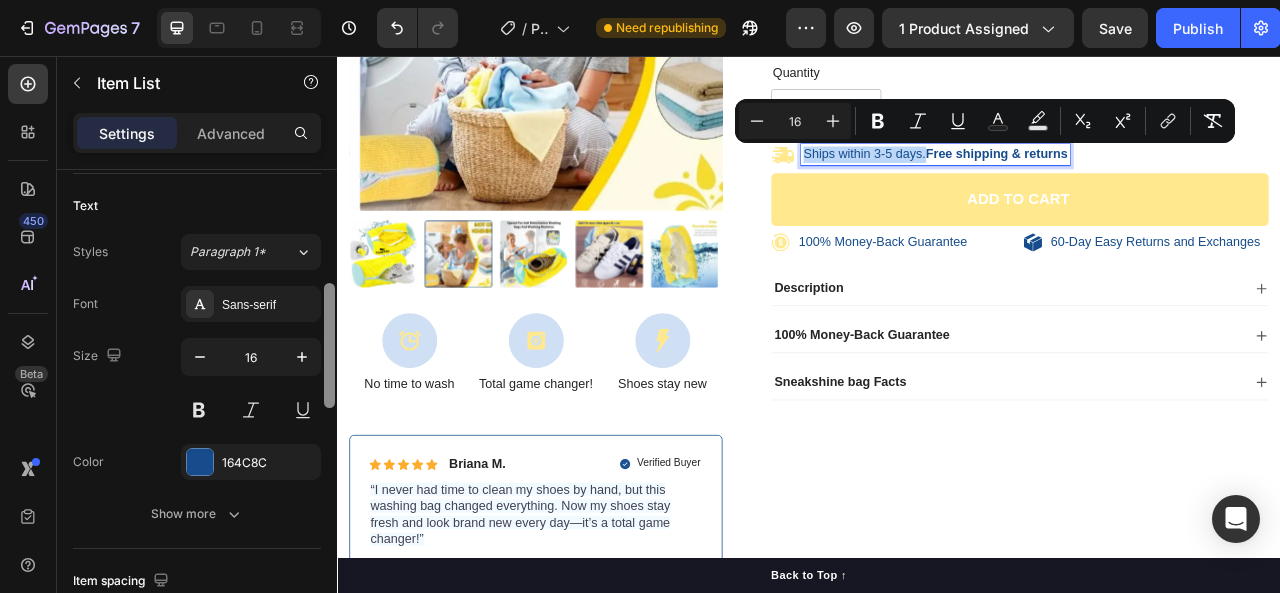 drag, startPoint x: 329, startPoint y: 280, endPoint x: 328, endPoint y: 393, distance: 113.004425 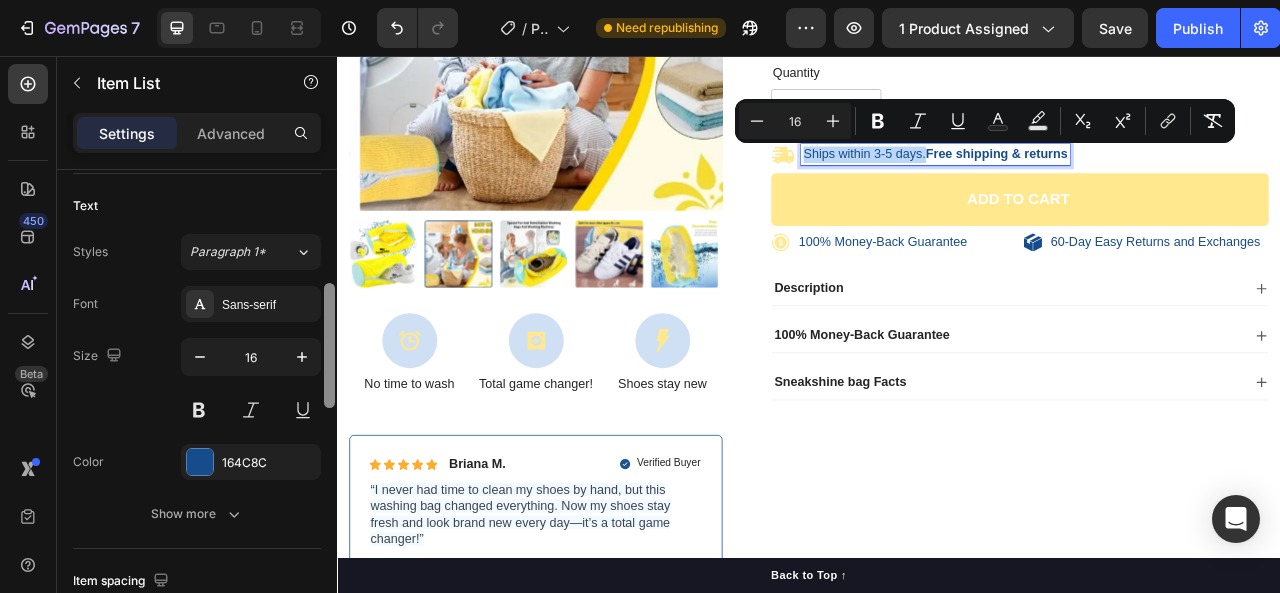 click at bounding box center [329, 345] 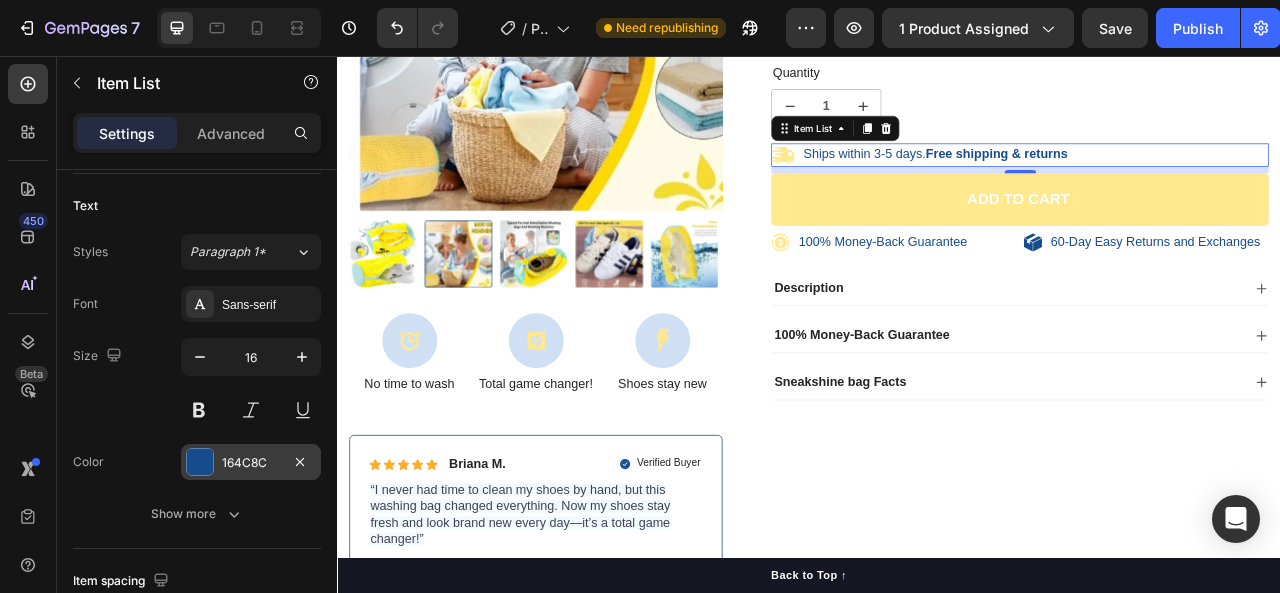 click on "164C8C" at bounding box center [251, 462] 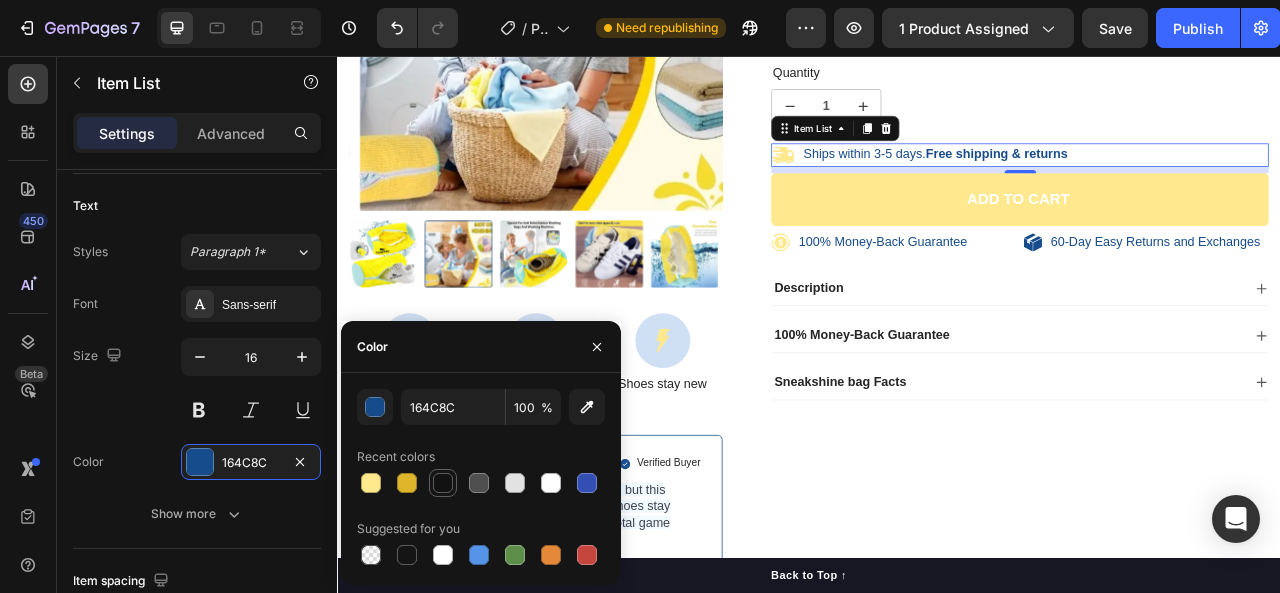 click at bounding box center (443, 483) 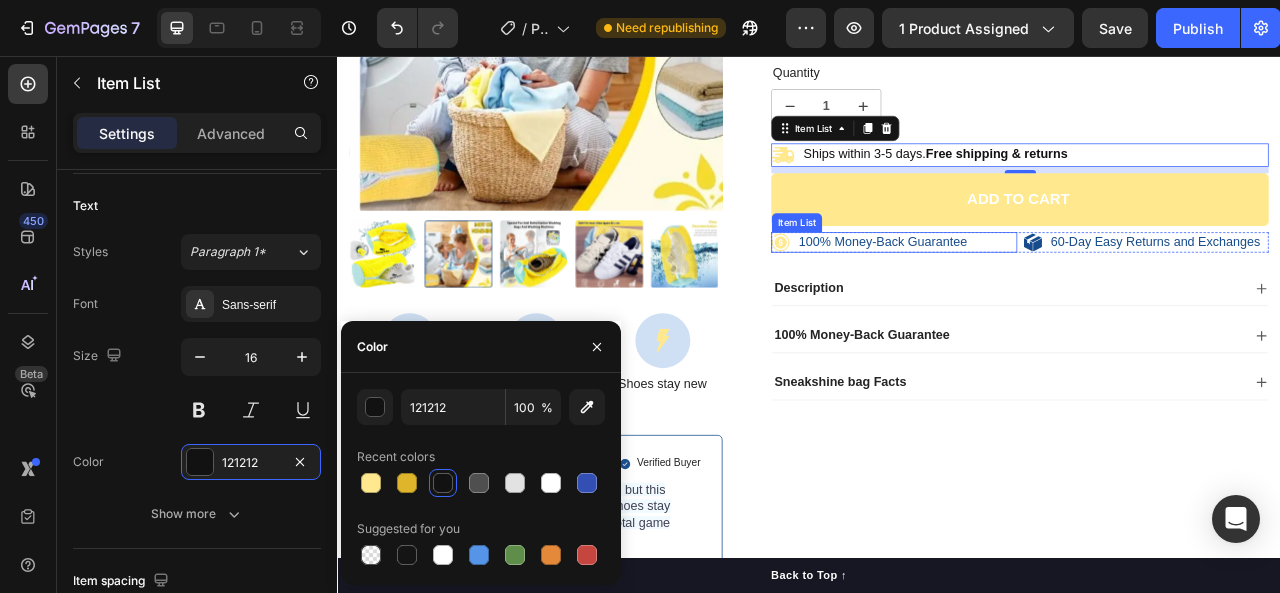 click on "100% Money-Back Guarantee" at bounding box center [1031, 293] 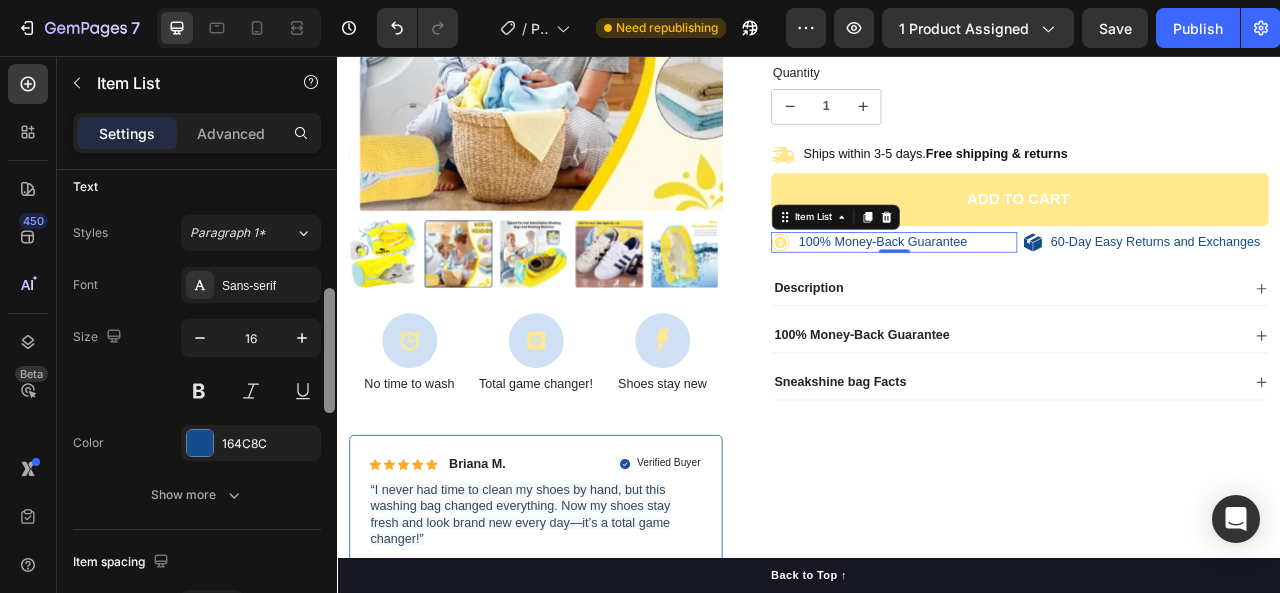 scroll, scrollTop: 443, scrollLeft: 0, axis: vertical 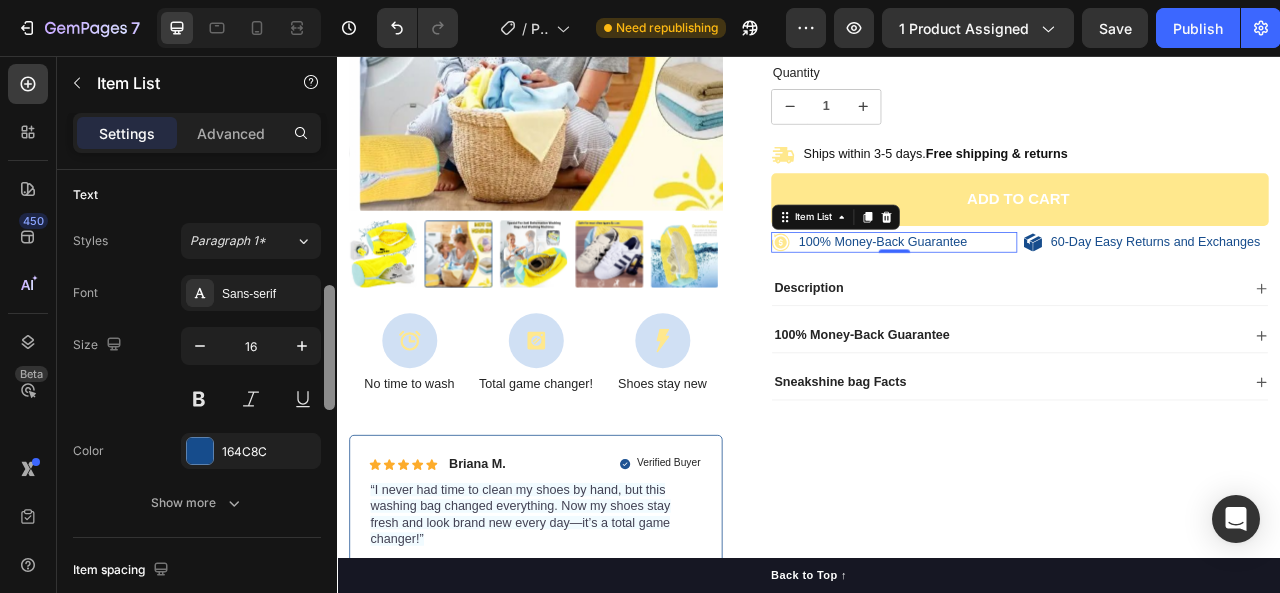 click at bounding box center [329, 347] 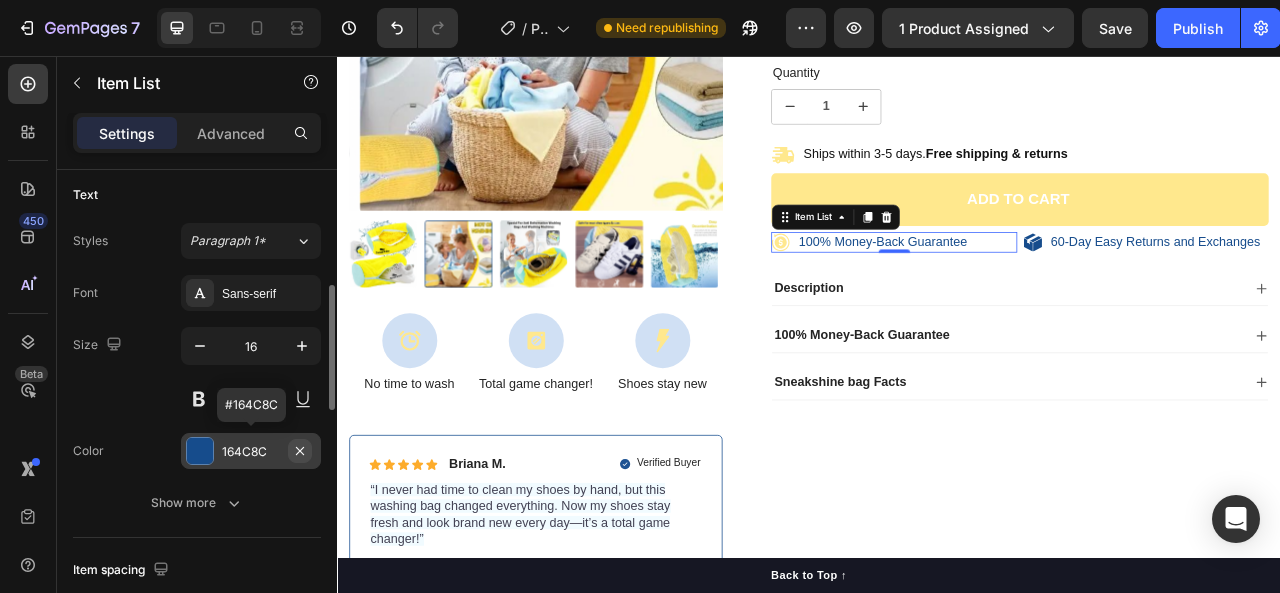 click 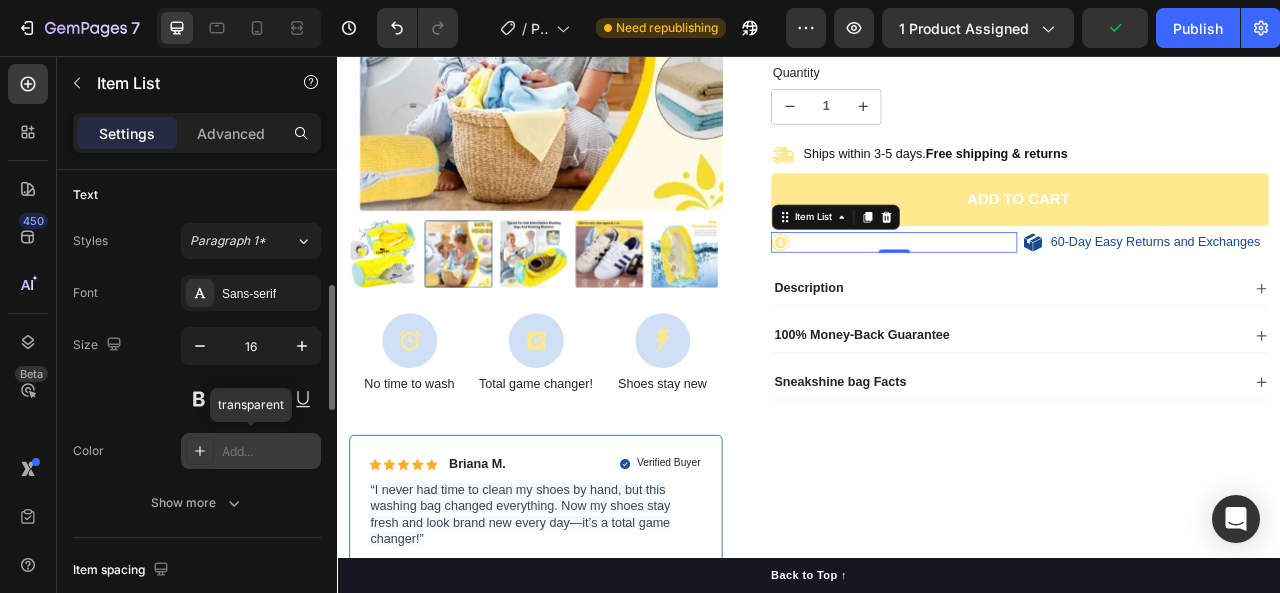 click on "Add..." at bounding box center (269, 452) 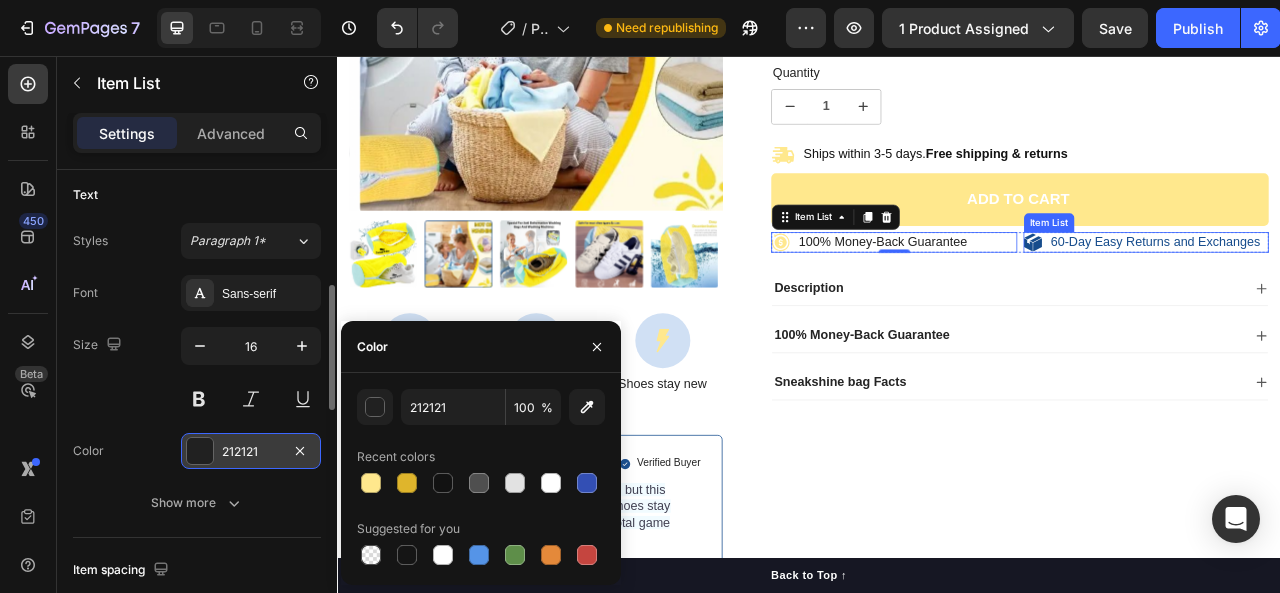 click on "60-Day Easy Returns and Exchanges" at bounding box center (1378, 293) 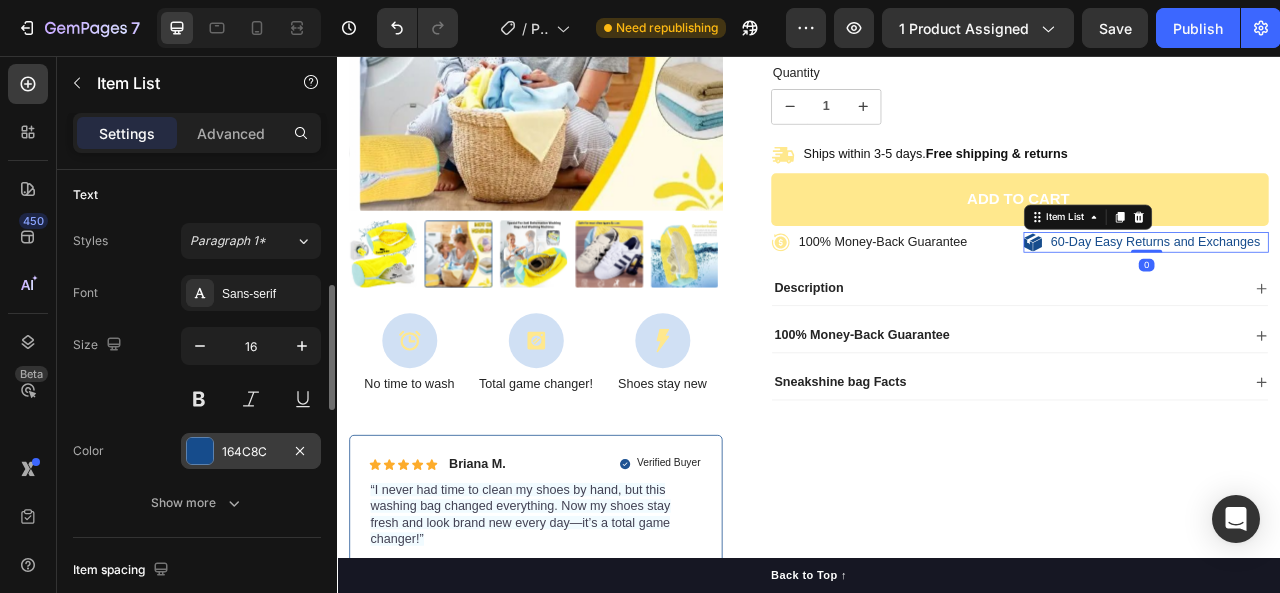 click on "164C8C" at bounding box center [251, 452] 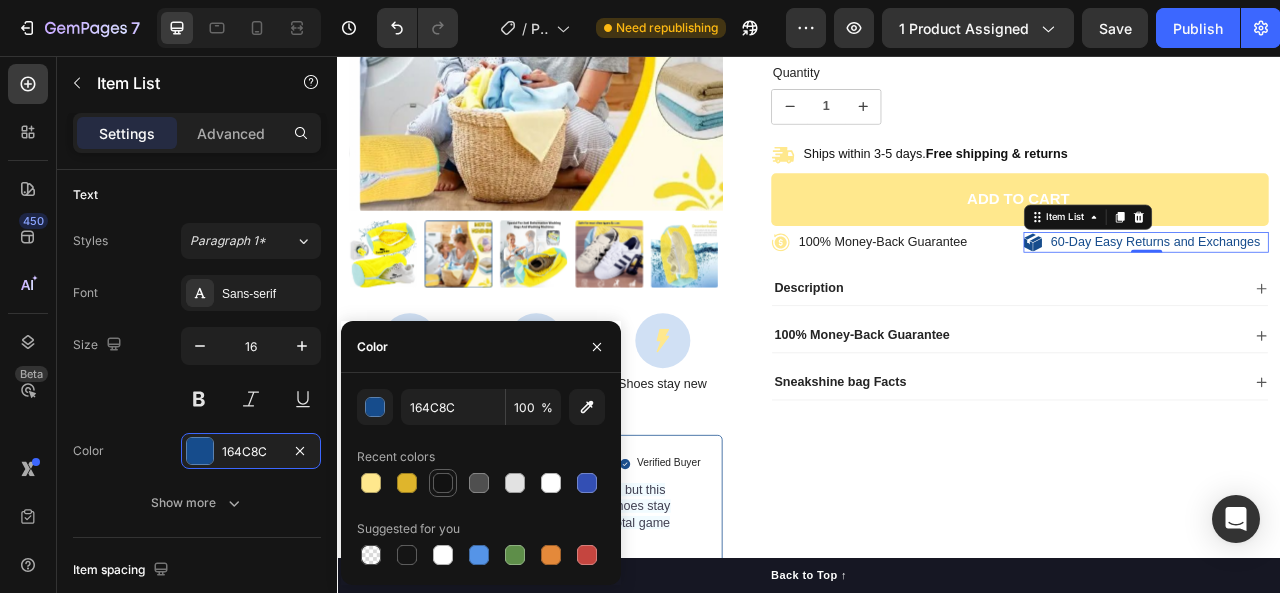 click at bounding box center (443, 483) 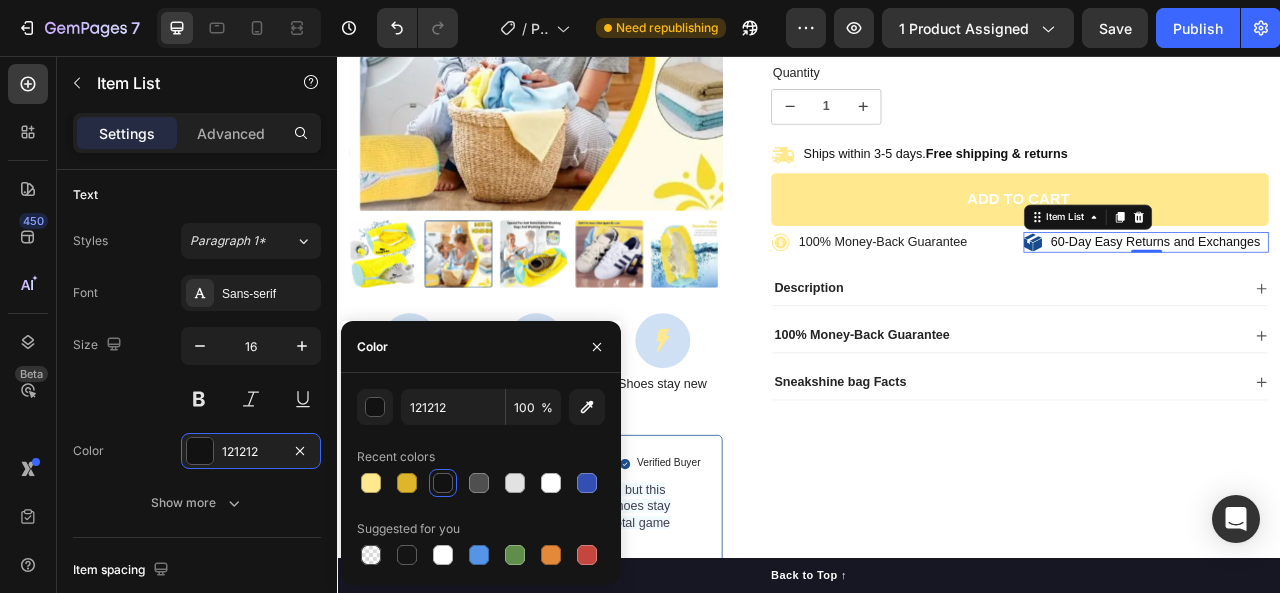 click 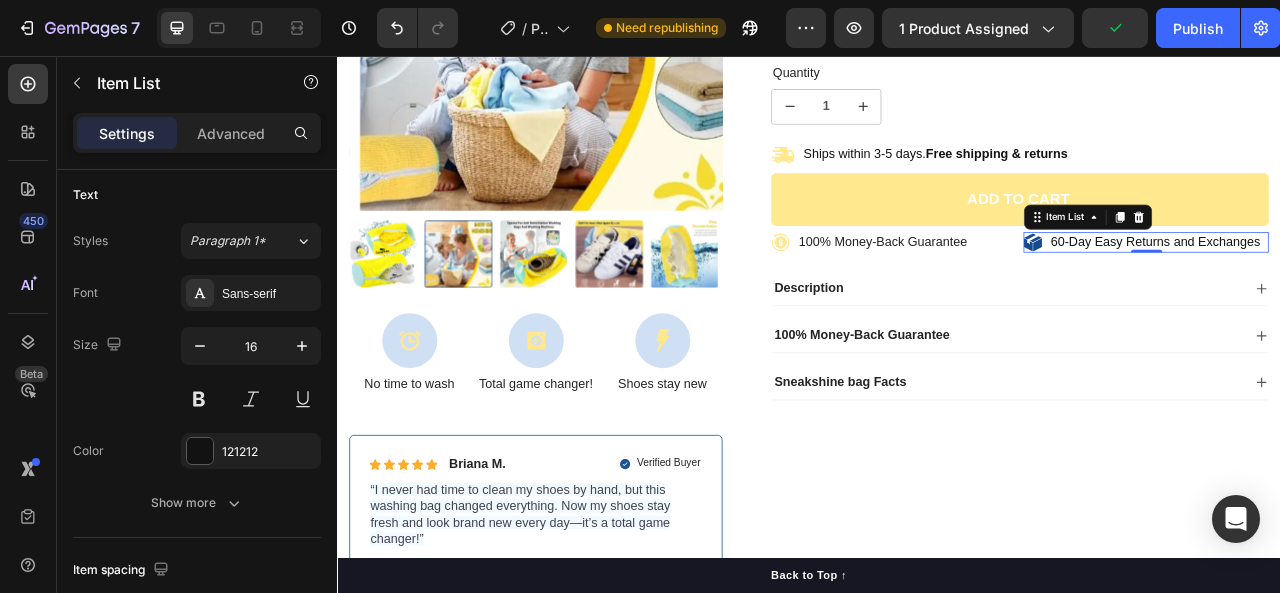 click 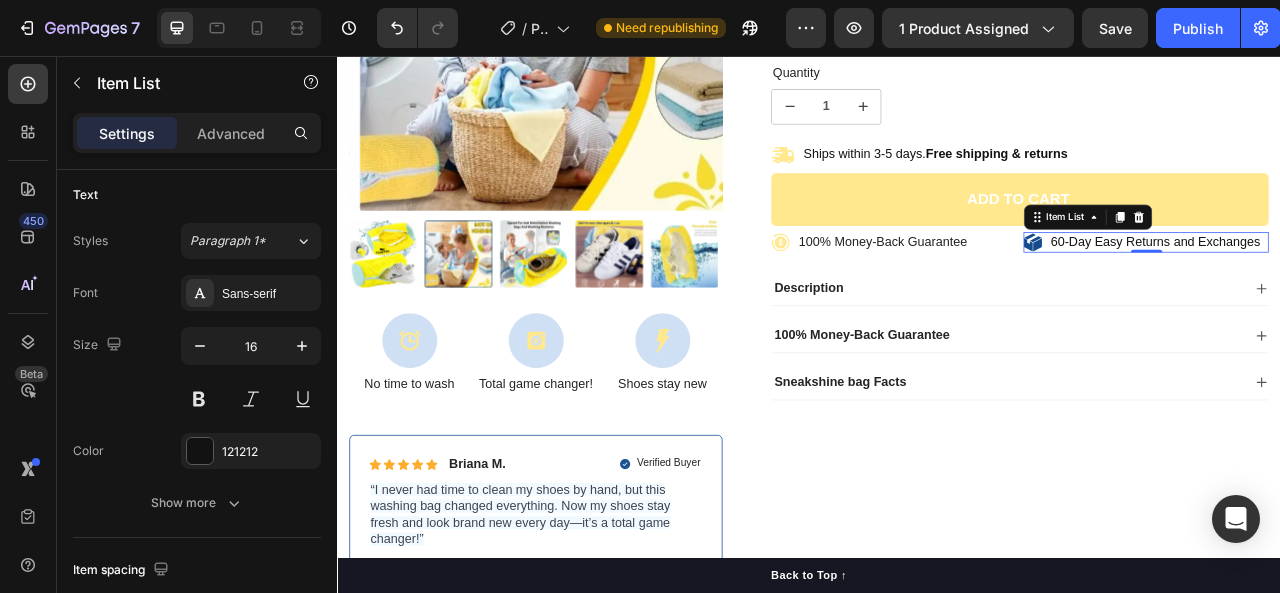click 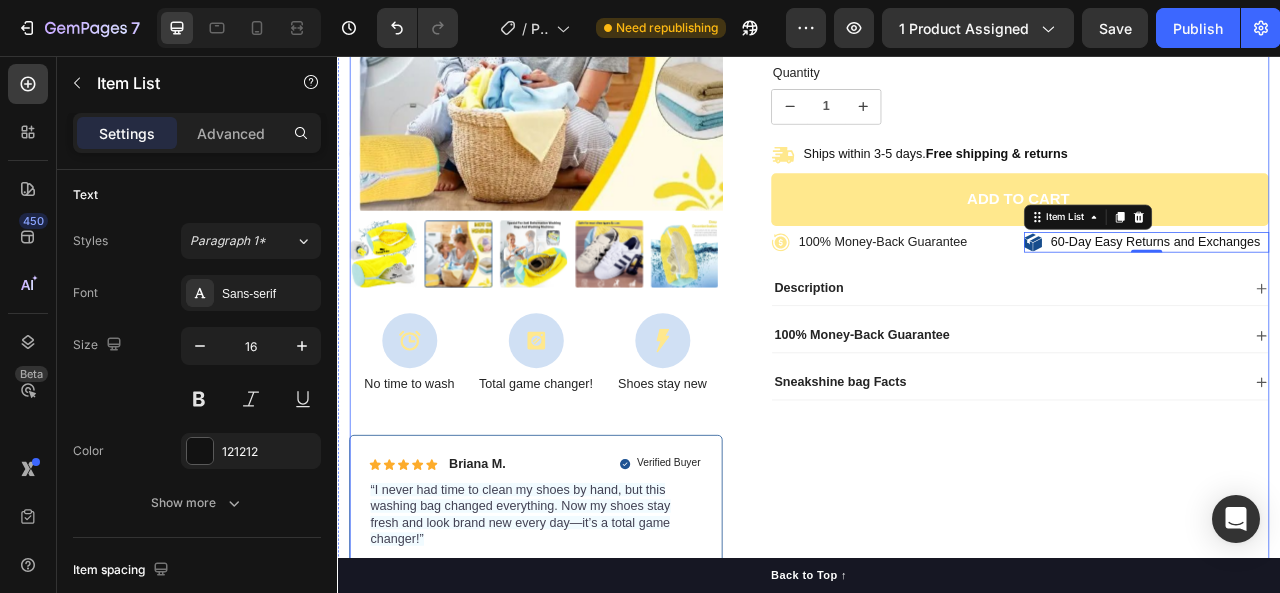 click on "Icon Icon Icon Icon Icon Icon List 485 Reviews! Text Block Row SneakShine™ Product Title £27.99 Product Price Product Price Give your shoes the care they deserve—clean, safe, and like new! Save time—no more hand washing shoes! Keeps shoes fresh, clean, and like new! Perfect for all shoes, from sneakers to boots! Item List Quantity Text Block
1
Product Quantity
Ships within 3-5 days.  Free shipping & returns Item List
1
Product Quantity Add to cart Add to Cart Row
100% Money-Back Guarantee Item List
60-Day Easy Returns and Exchanges Item List   0 Row
Description
100% Money-Back Guarantee
Sneakshine bag Facts Accordion Row" at bounding box center [1189, 251] 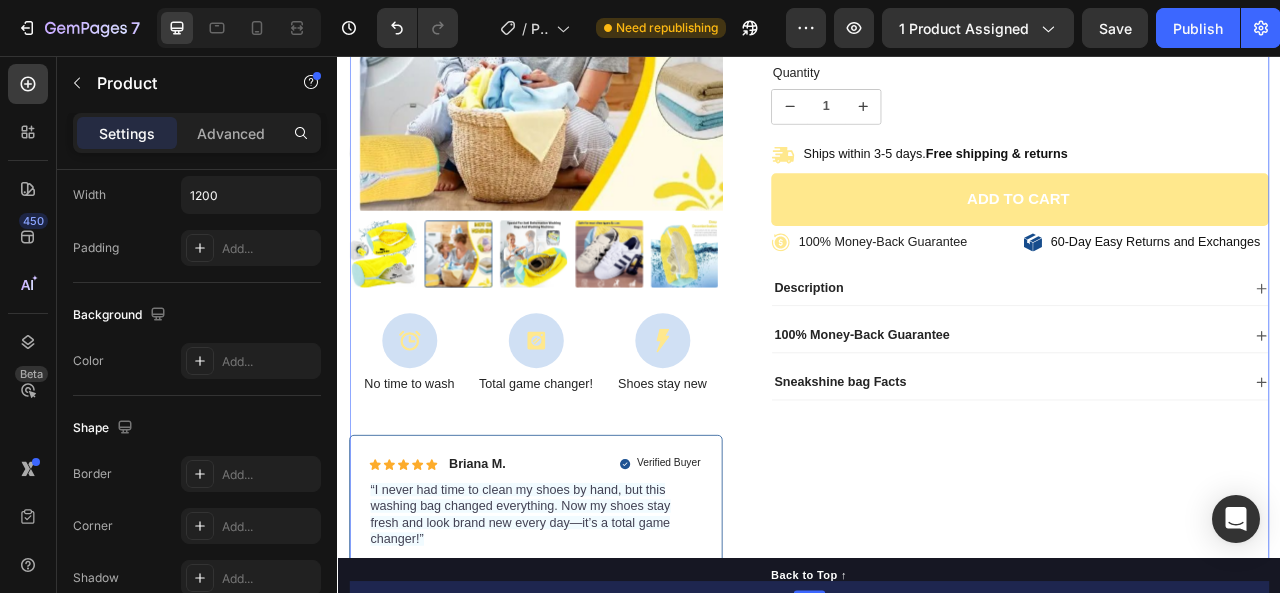 scroll, scrollTop: 0, scrollLeft: 0, axis: both 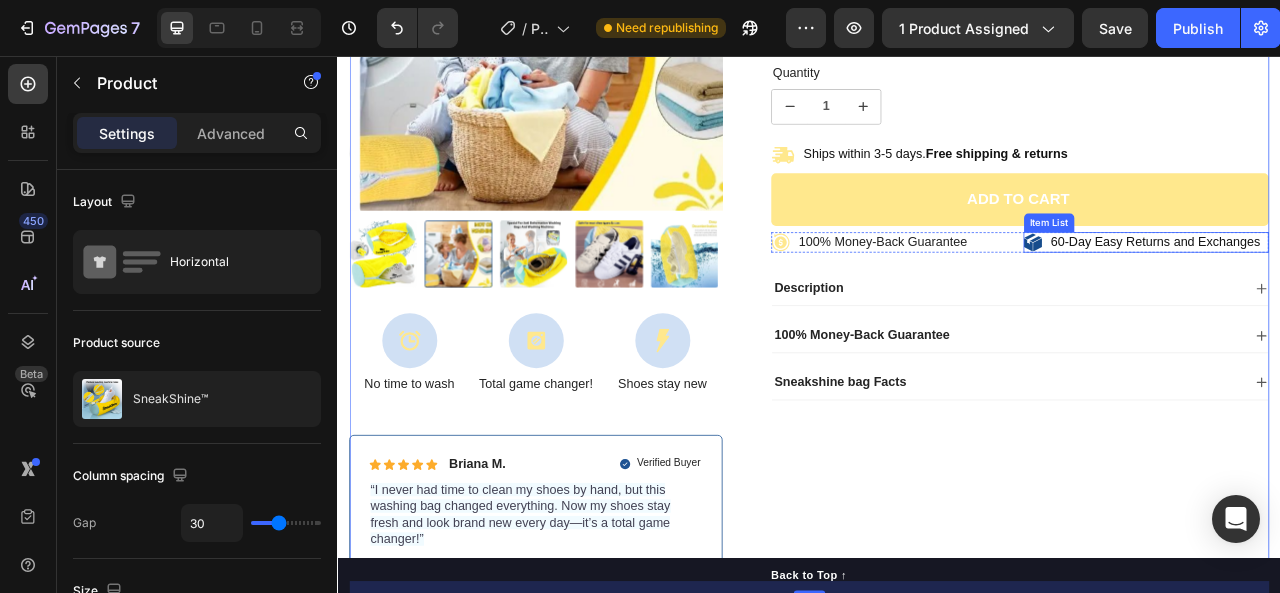 click 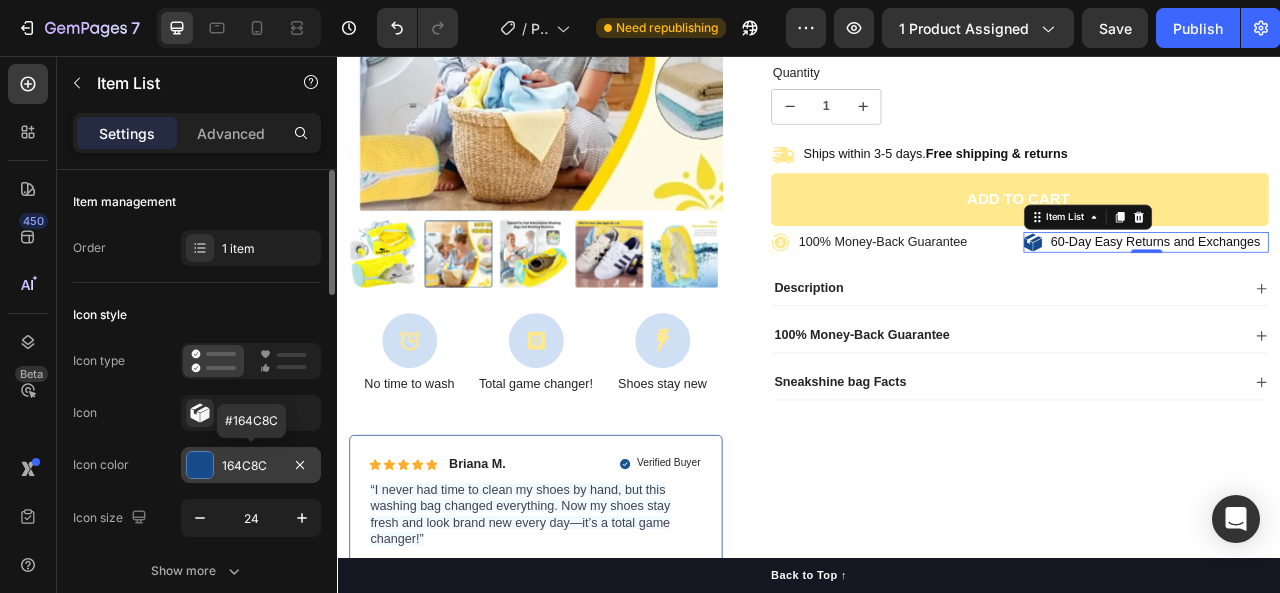 click on "164C8C" at bounding box center (251, 465) 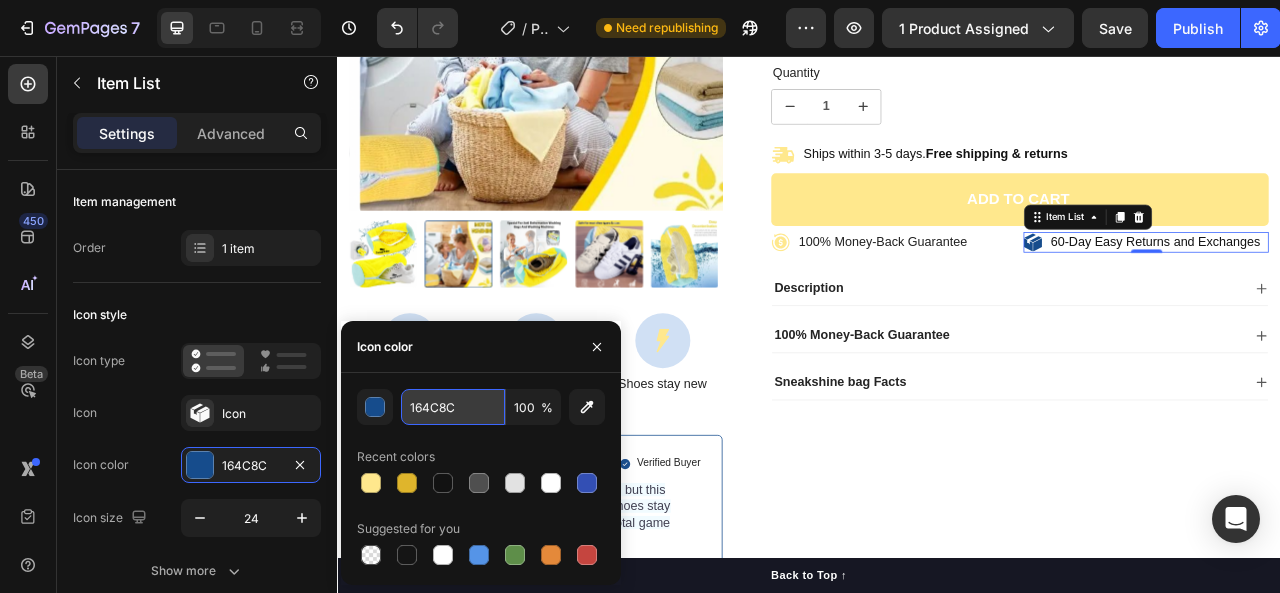 click on "164C8C" at bounding box center (453, 407) 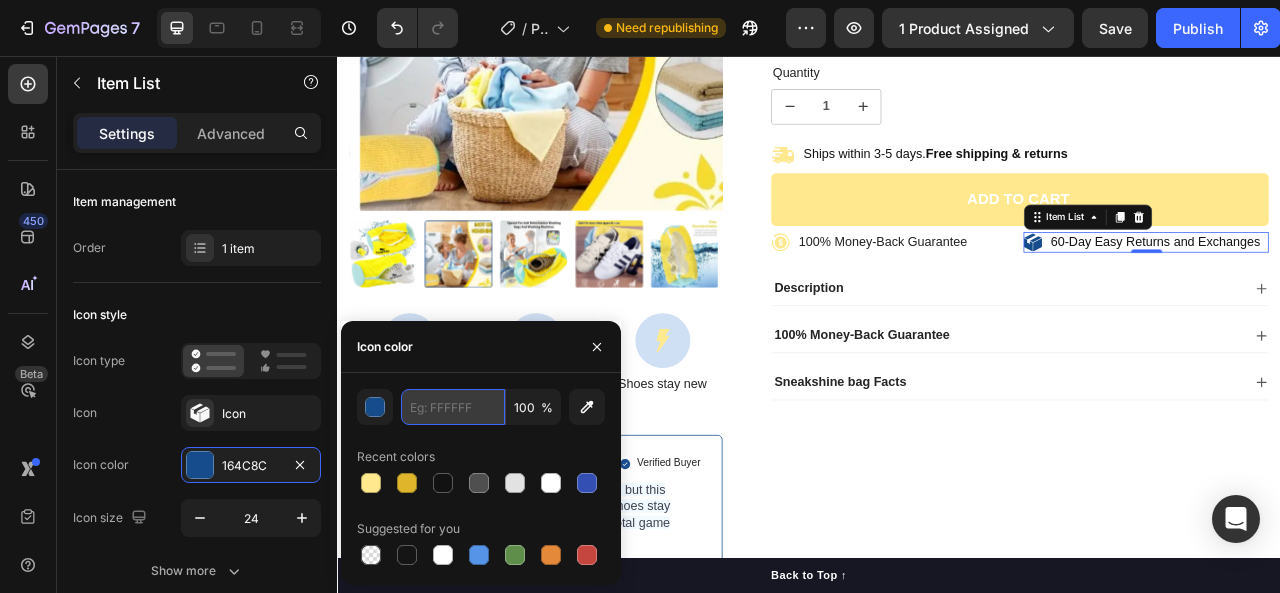 paste on "FFE88D" 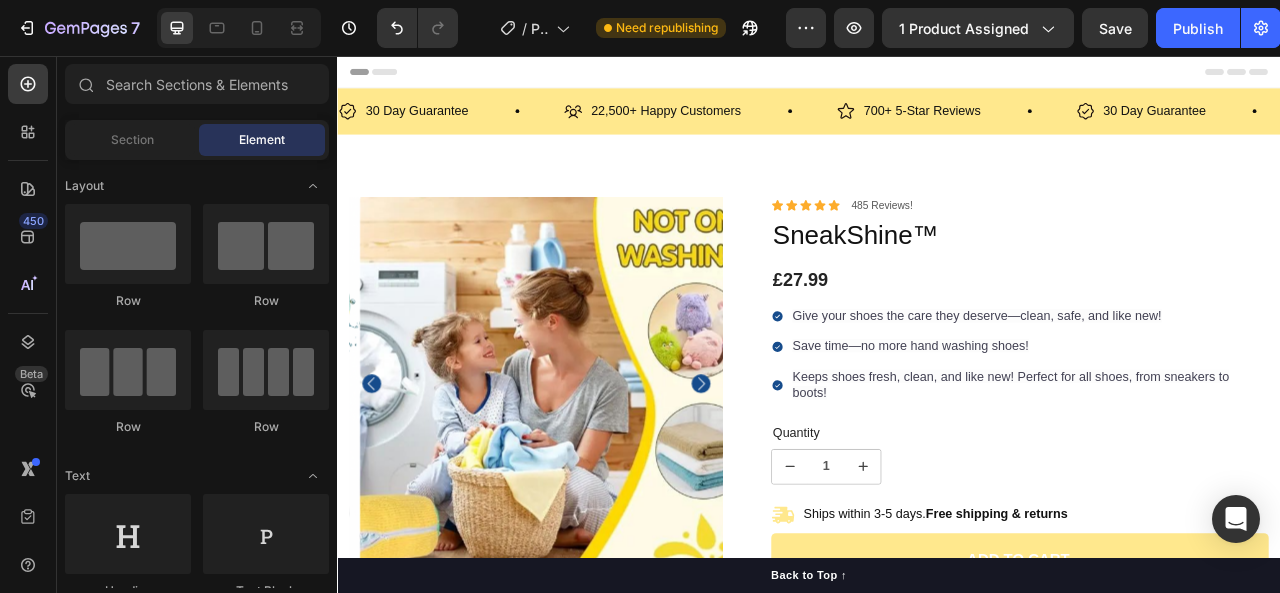 scroll, scrollTop: 58, scrollLeft: 0, axis: vertical 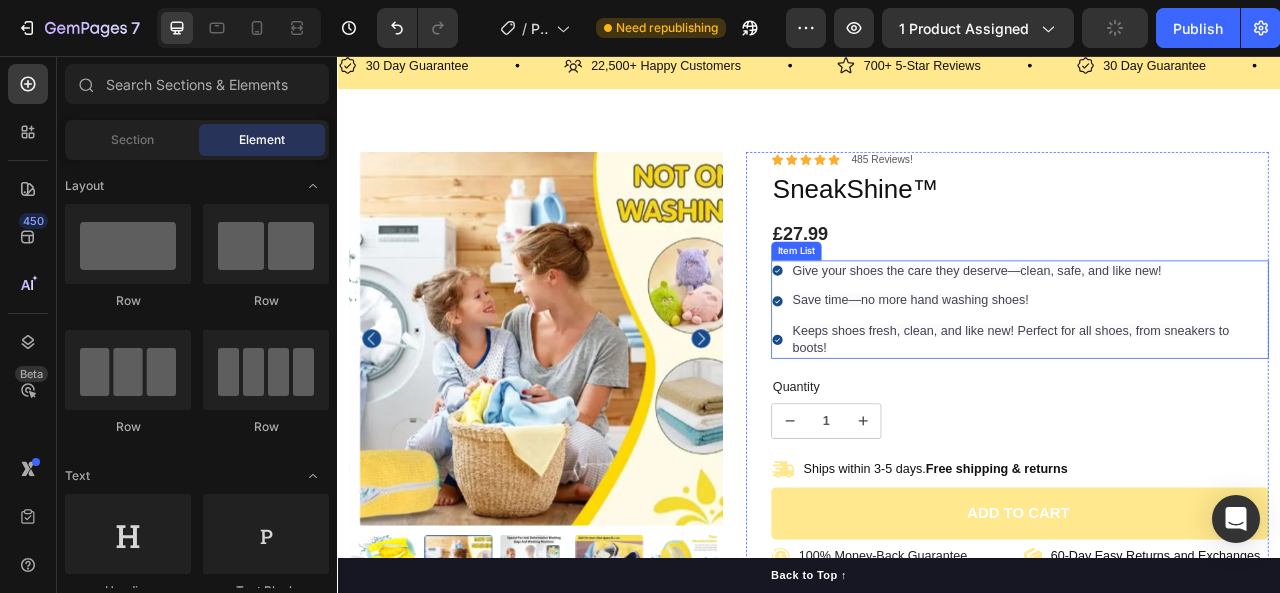 click 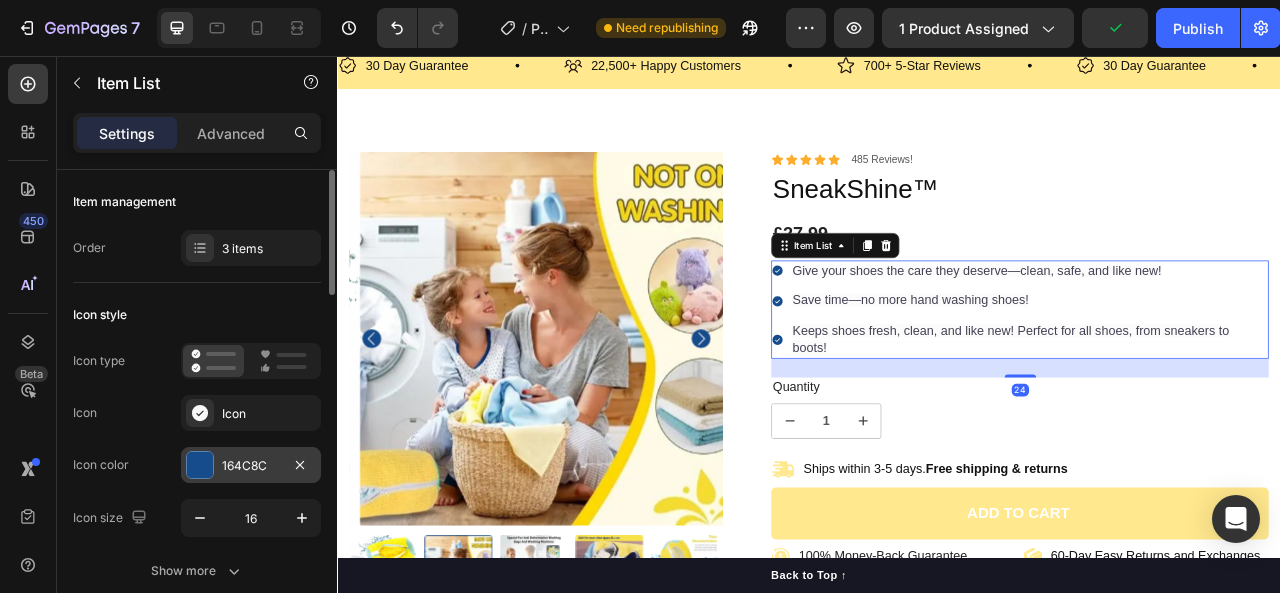 click on "164C8C" at bounding box center [251, 465] 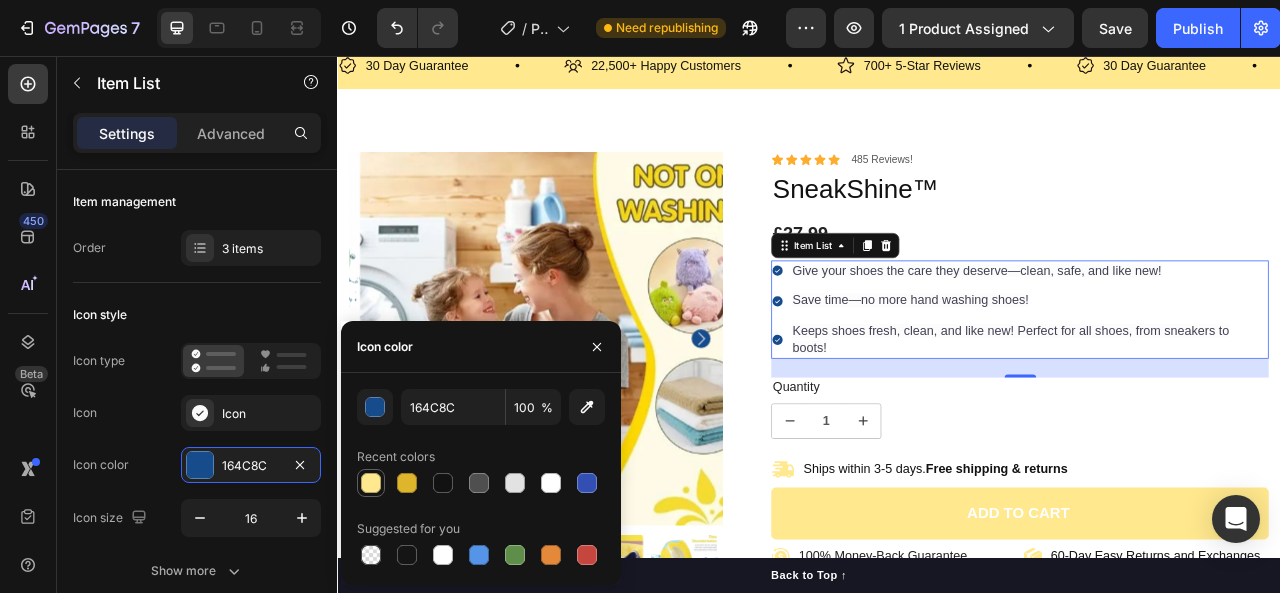 click at bounding box center (371, 483) 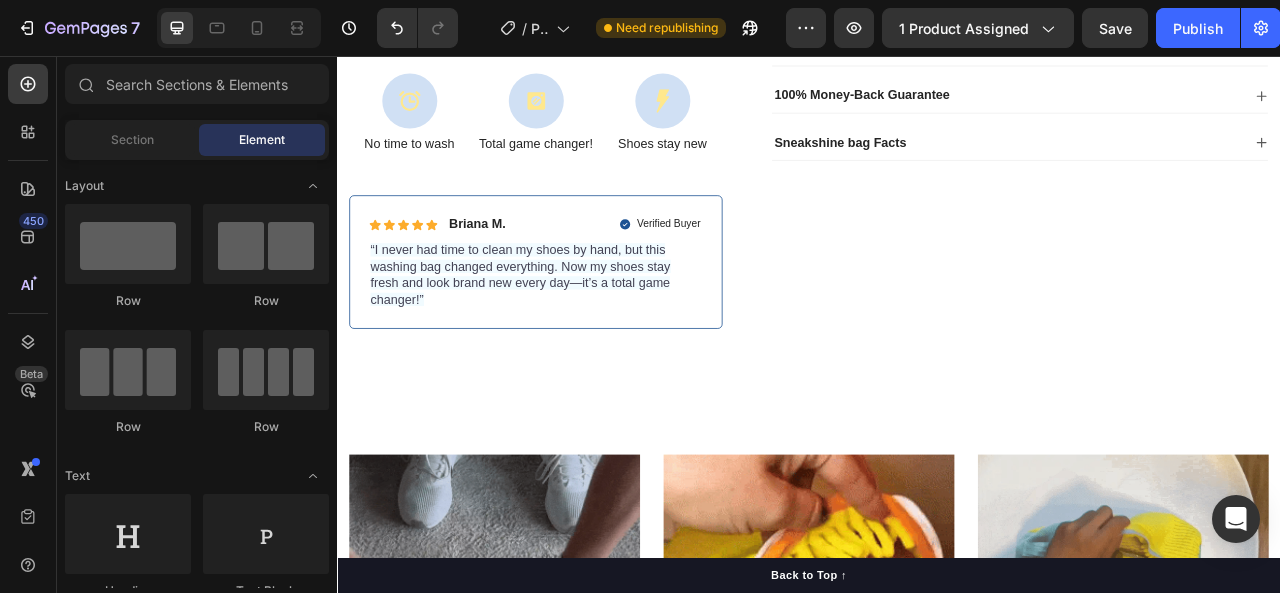 scroll, scrollTop: 782, scrollLeft: 0, axis: vertical 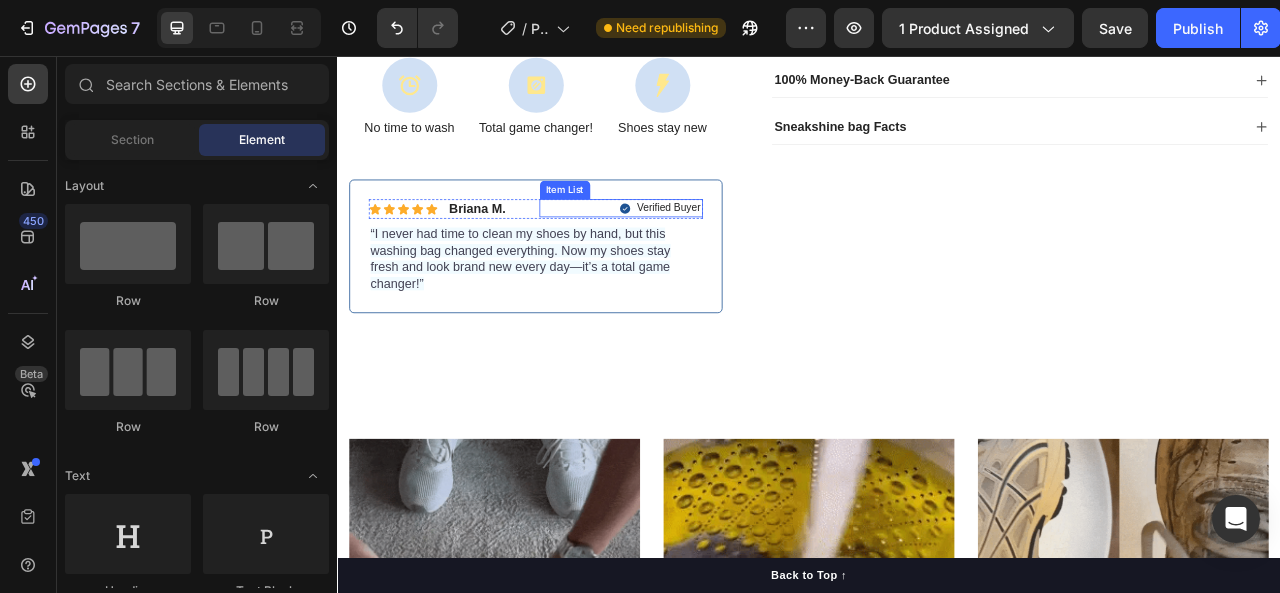 click 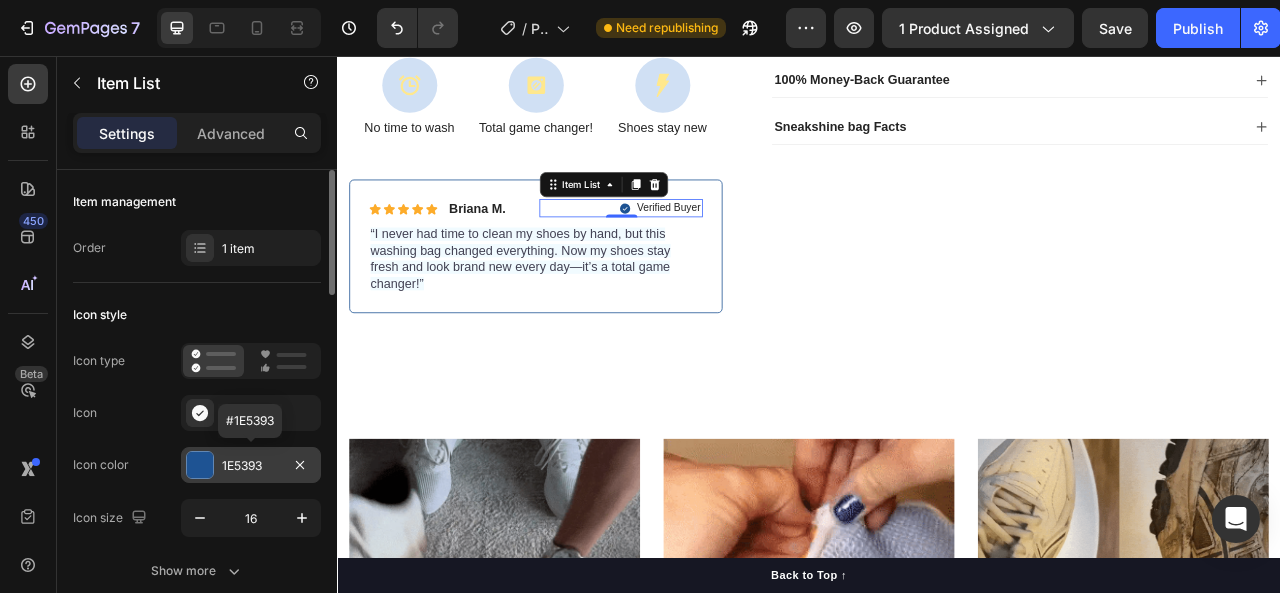 click on "1E5393" at bounding box center (251, 466) 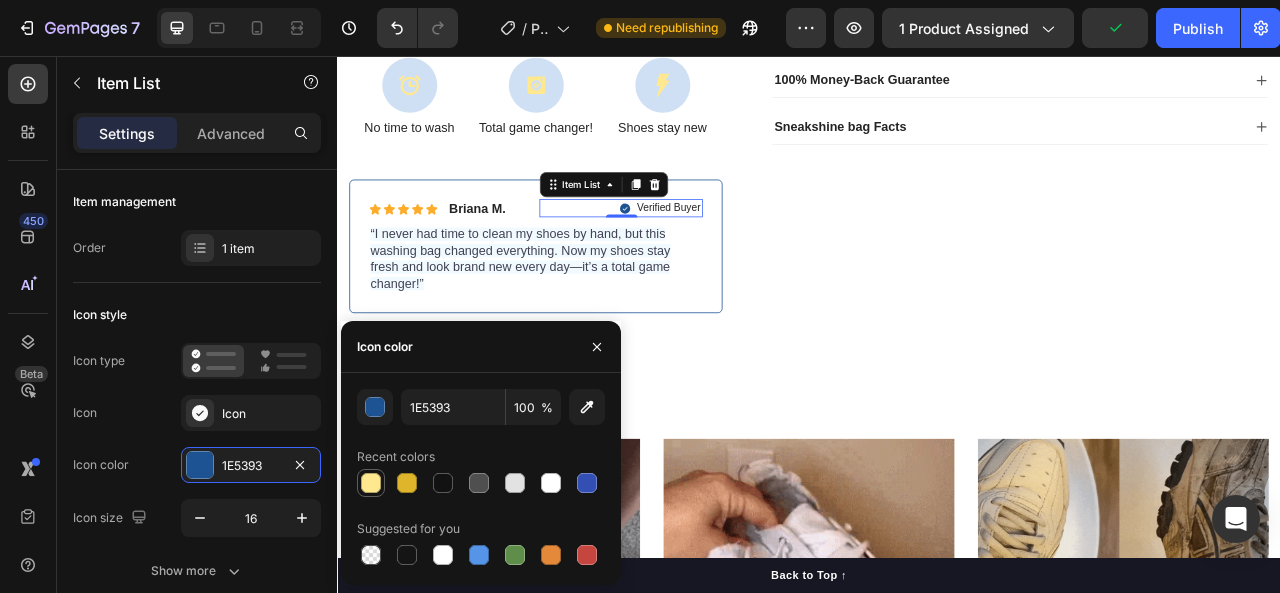 click at bounding box center [371, 483] 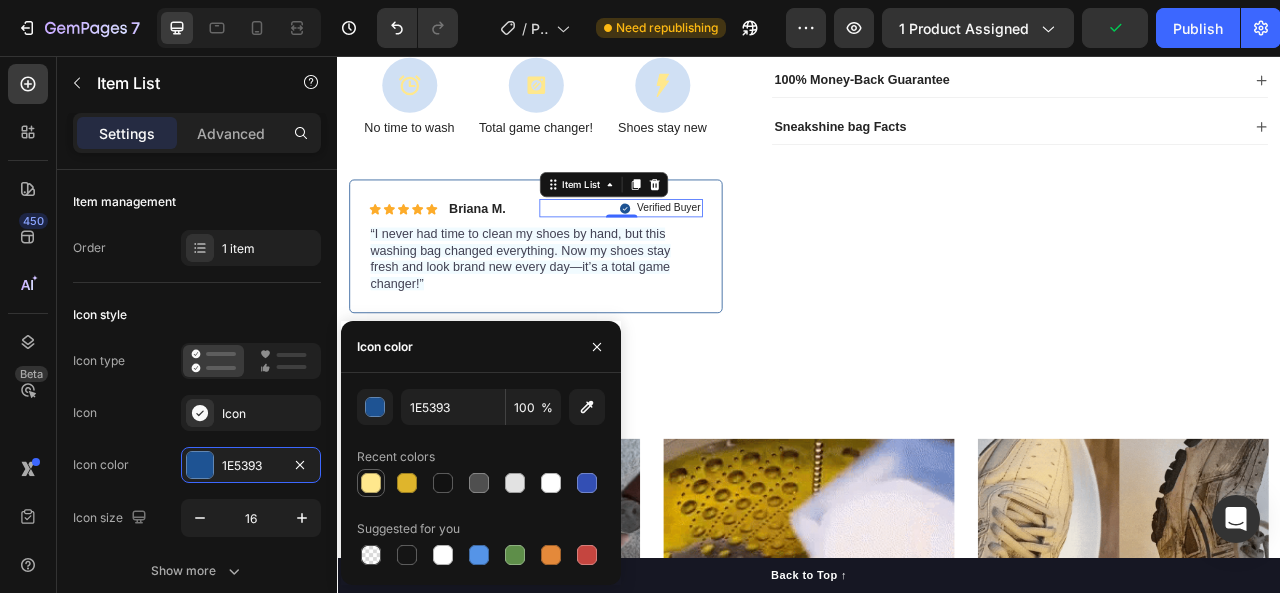 type on "FFE88D" 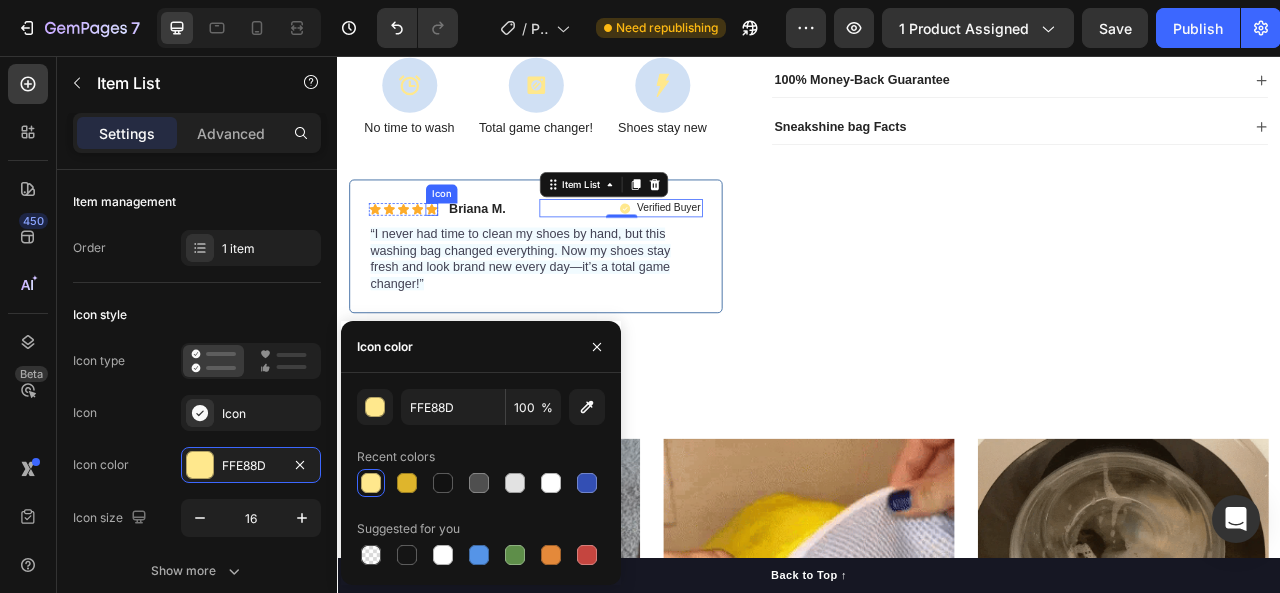 click 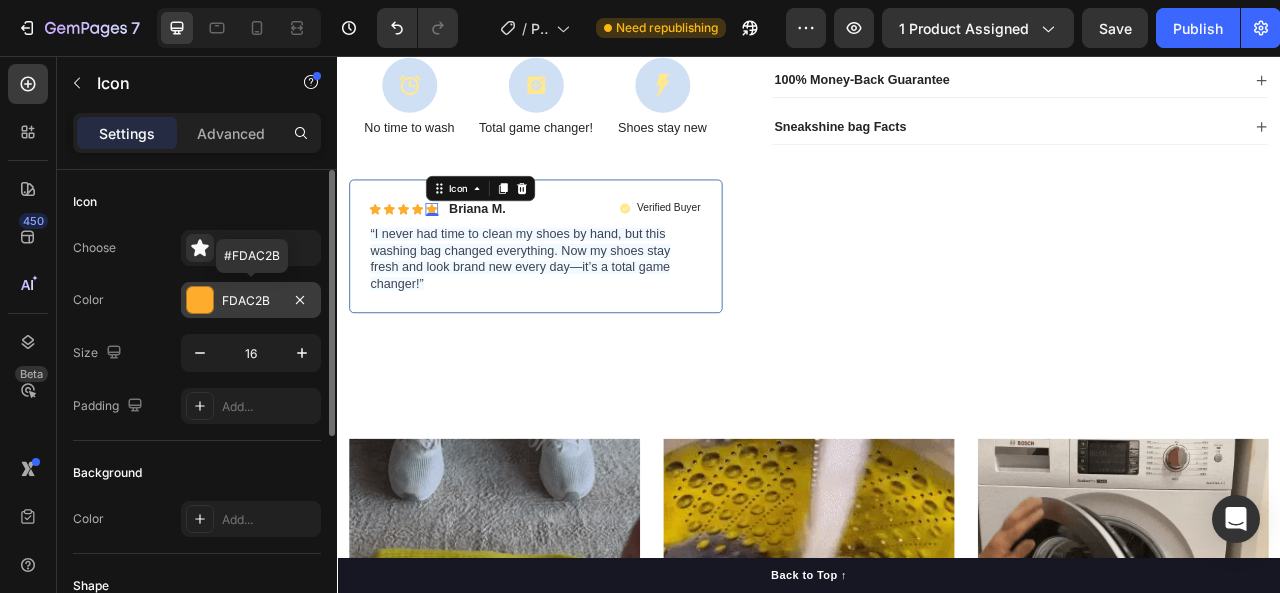 click on "FDAC2B" at bounding box center [251, 301] 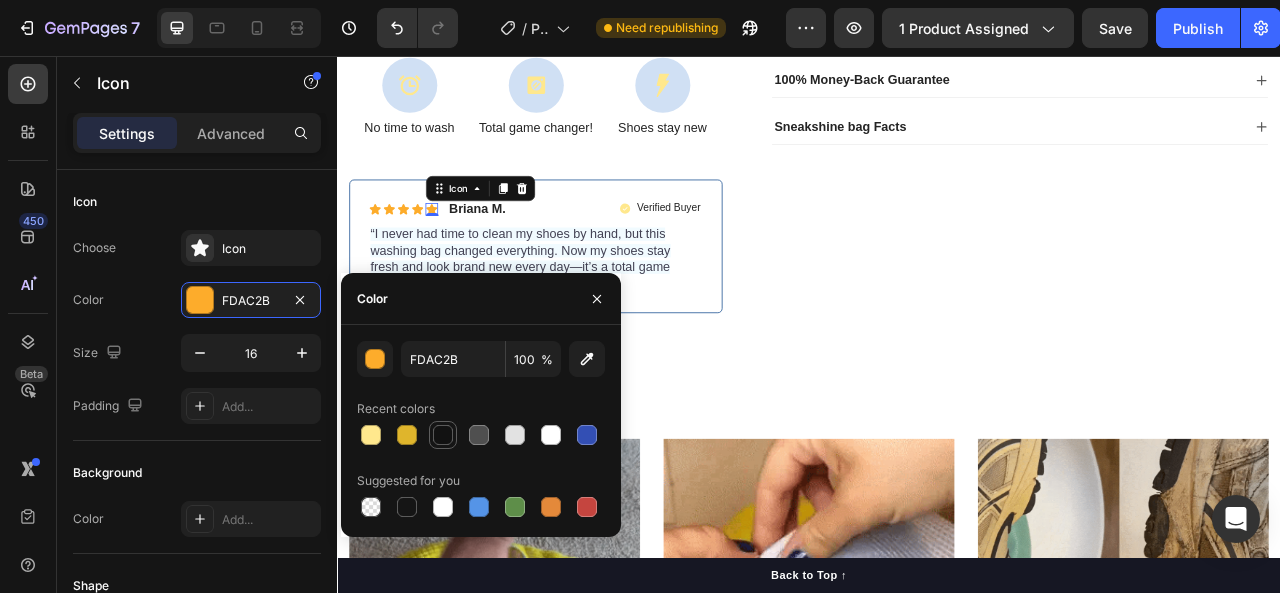 click at bounding box center [443, 435] 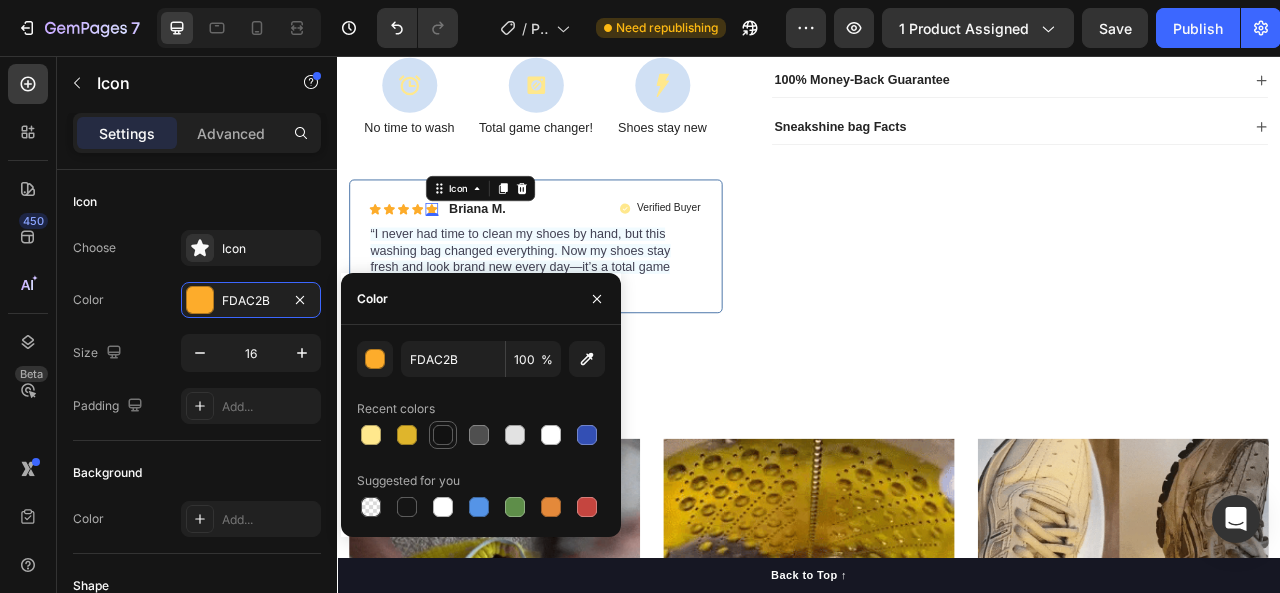 type on "121212" 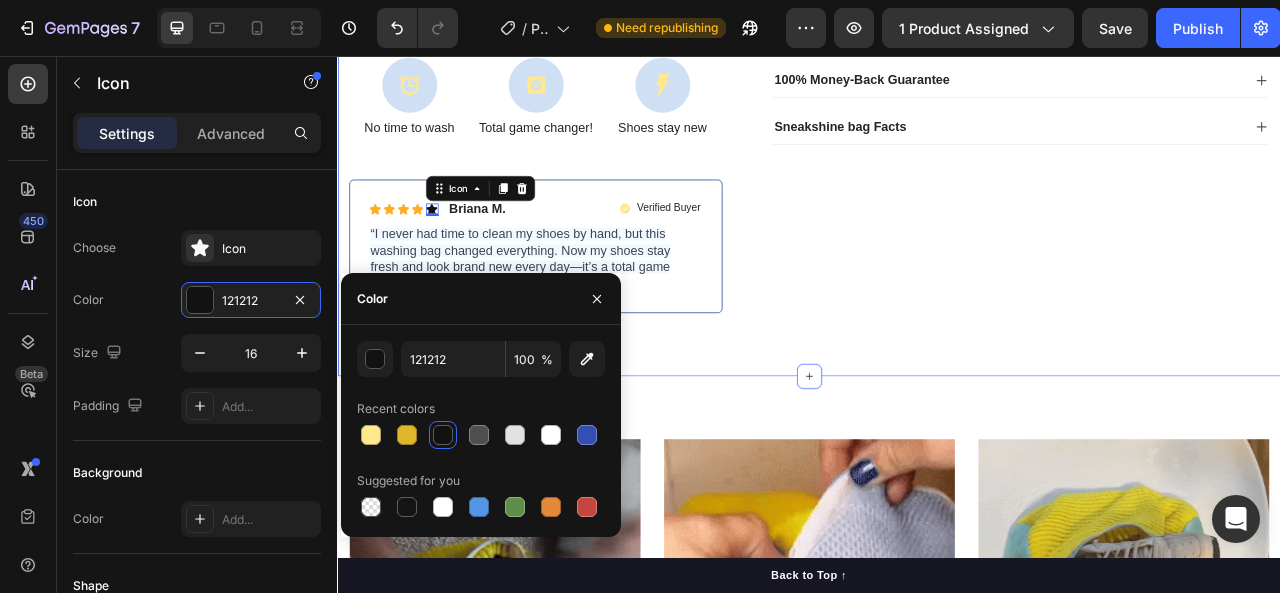 click on "Icon Icon Icon Icon Icon Icon List 485 Reviews! Text Block Row SneakShine™ Product Title £27.99 Product Price Product Price Give your shoes the care they deserve—clean, safe, and like new! Save time—no more hand washing shoes! Keeps shoes fresh, clean, and like new! Perfect for all shoes, from sneakers to boots! Item List Quantity Text Block
1
Product Quantity
Item List
1" at bounding box center (937, -82) 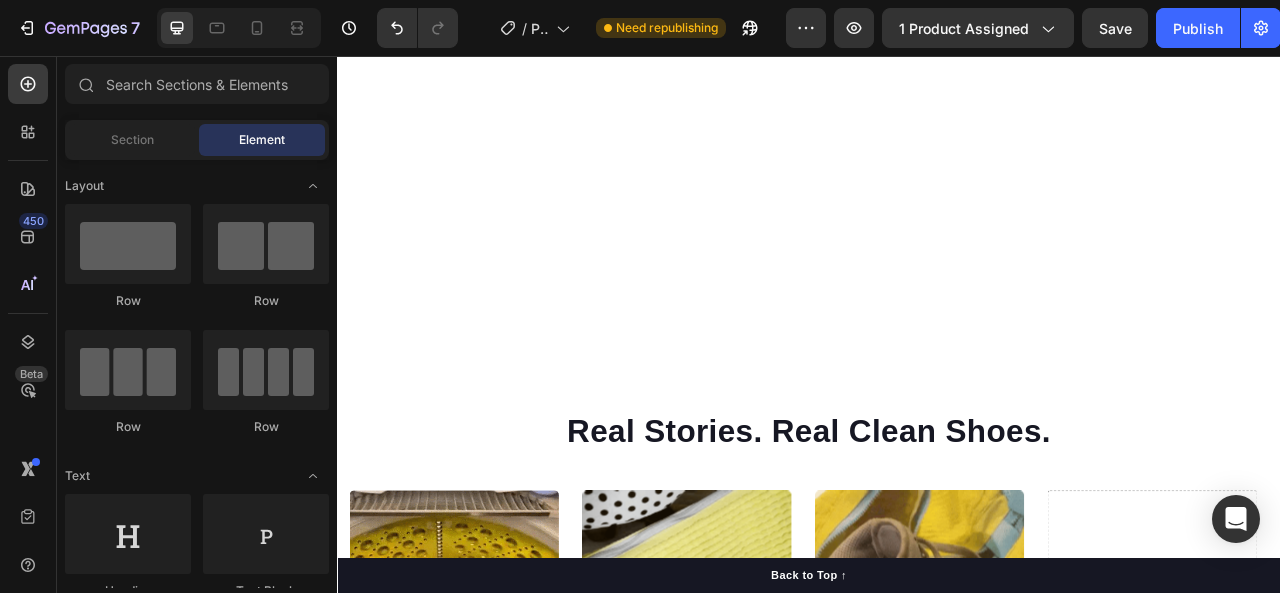 scroll, scrollTop: 1778, scrollLeft: 0, axis: vertical 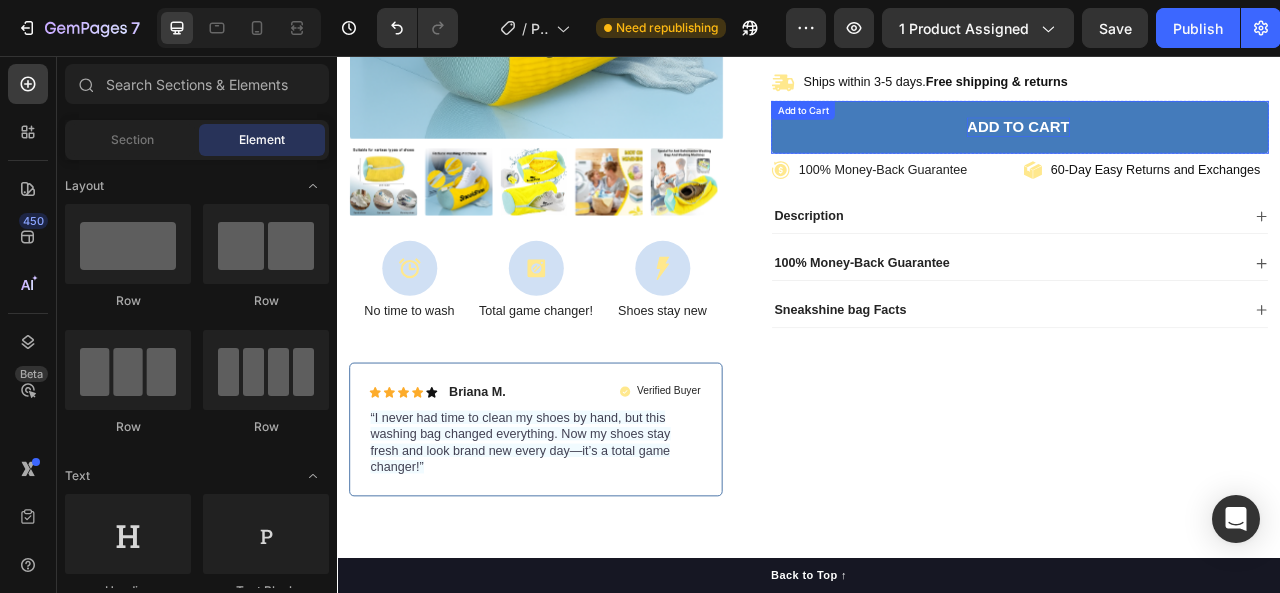click on "Add to cart" at bounding box center (1203, 146) 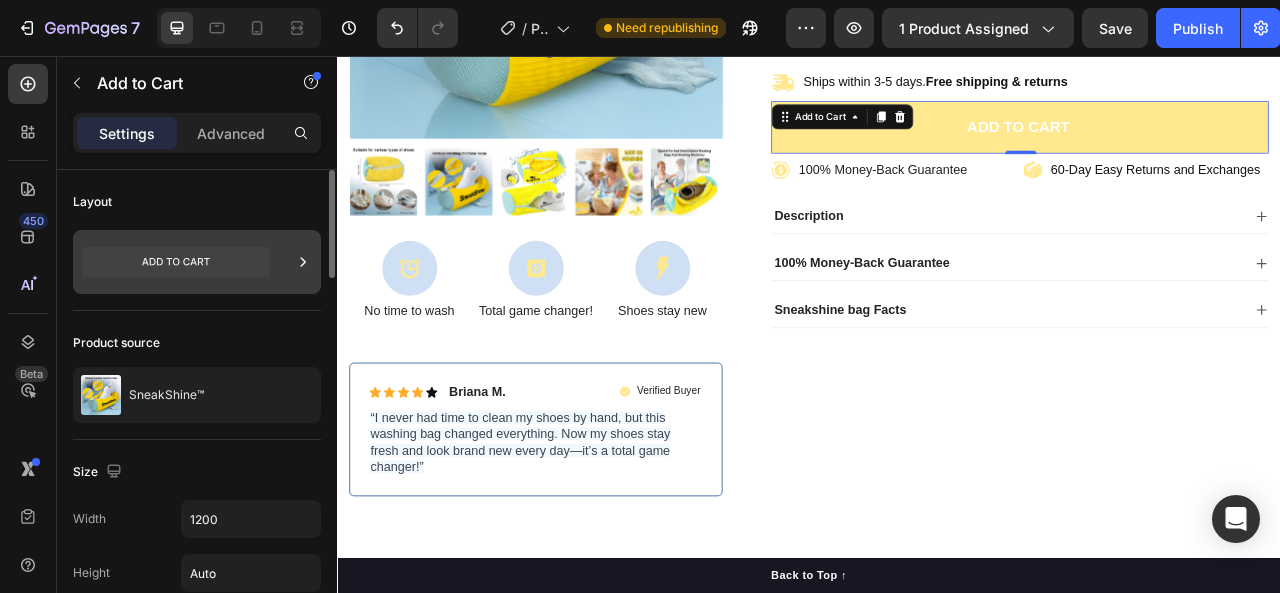 click 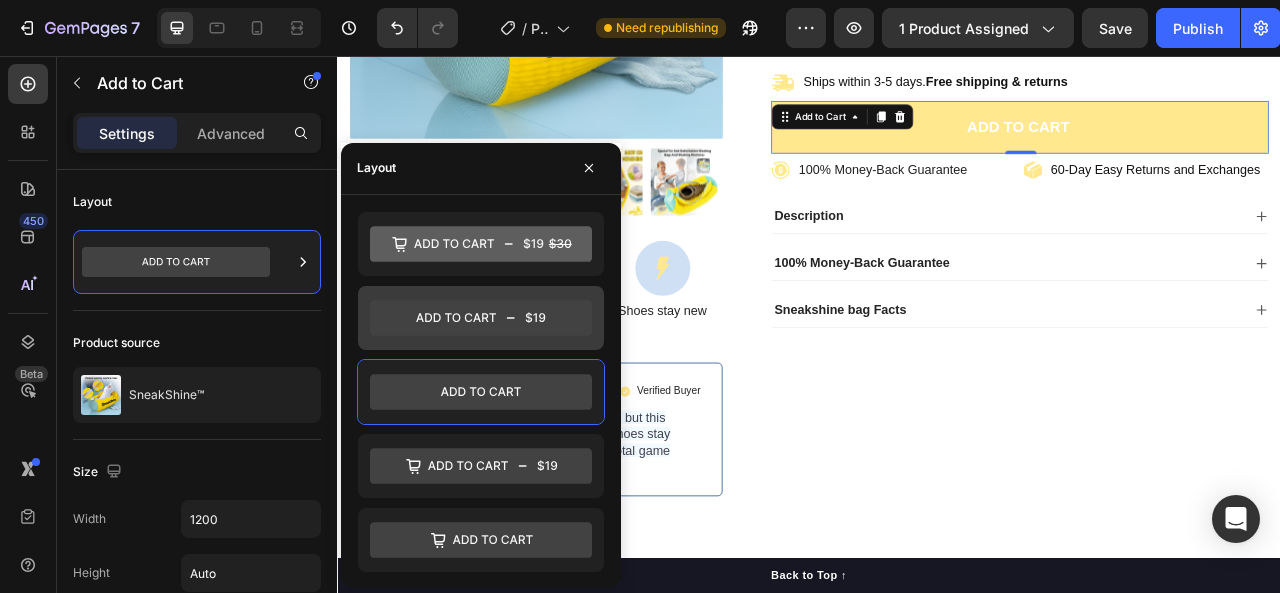 click 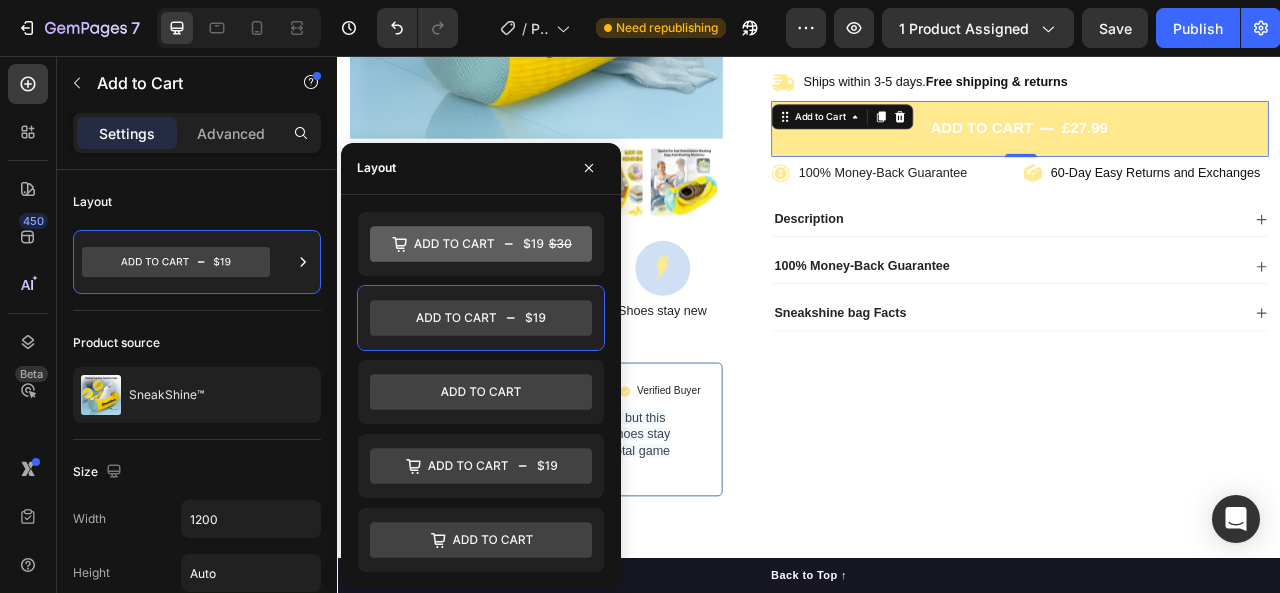 click at bounding box center [481, 392] 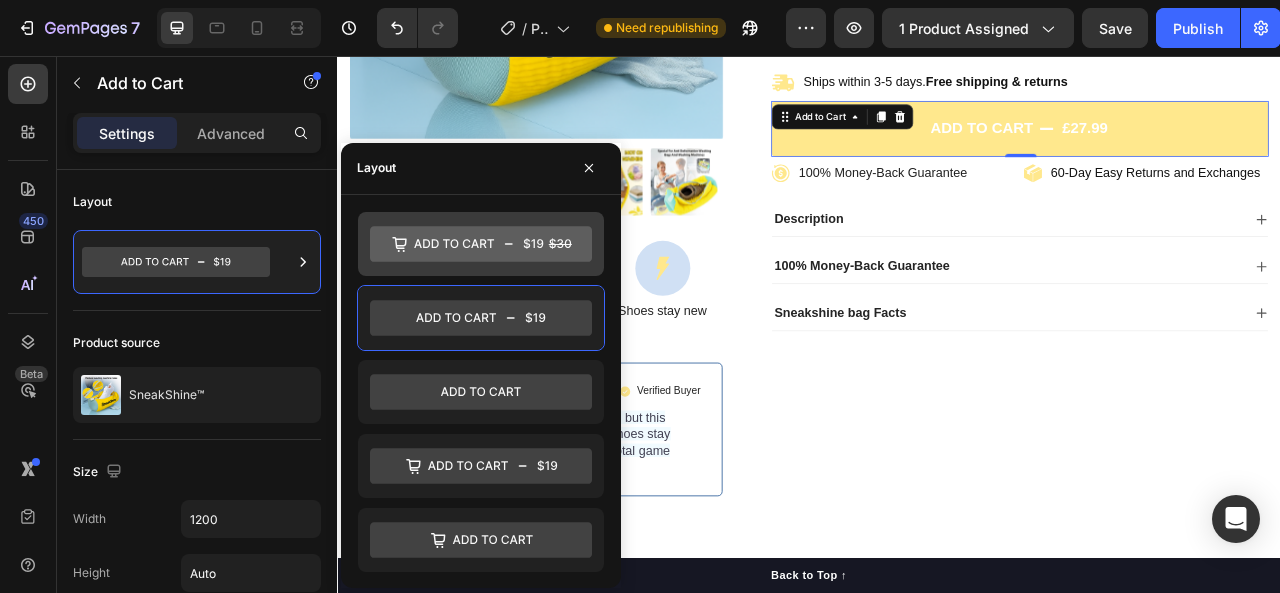 drag, startPoint x: 530, startPoint y: 319, endPoint x: 456, endPoint y: 246, distance: 103.947105 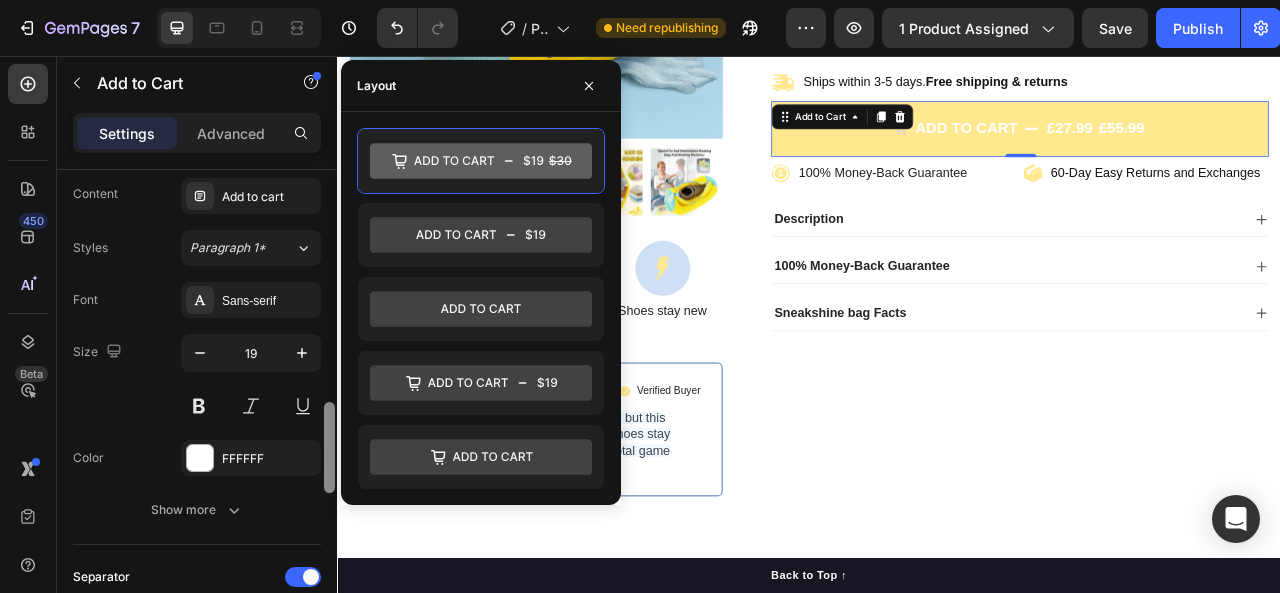 scroll, scrollTop: 1128, scrollLeft: 0, axis: vertical 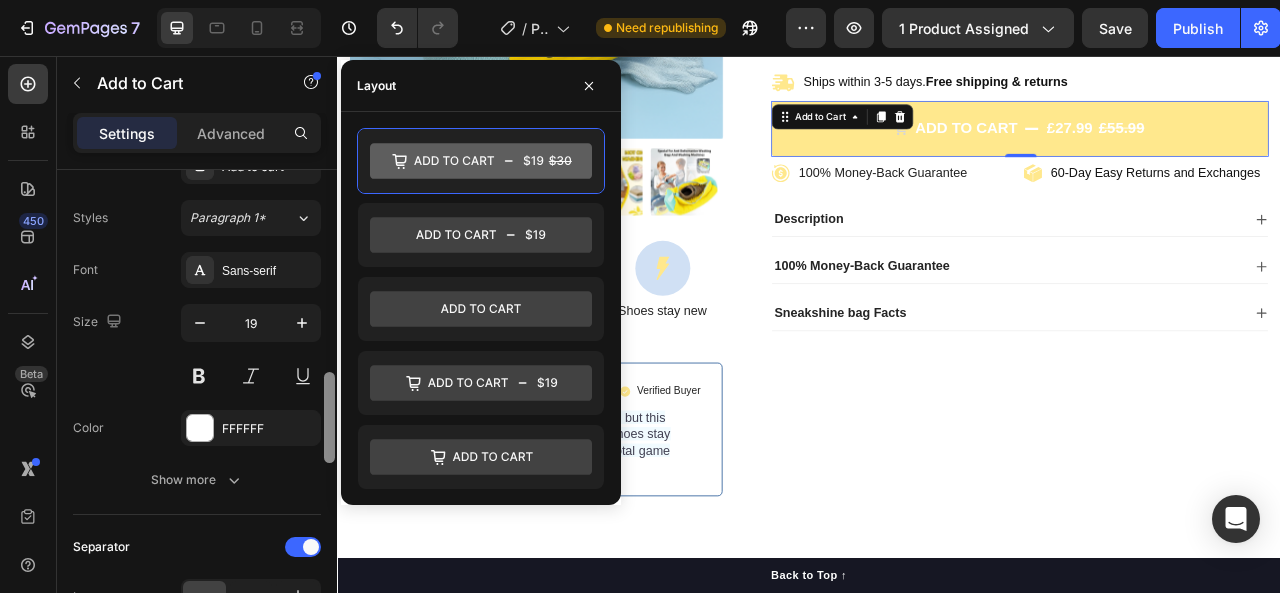 drag, startPoint x: 330, startPoint y: 233, endPoint x: 322, endPoint y: 447, distance: 214.14948 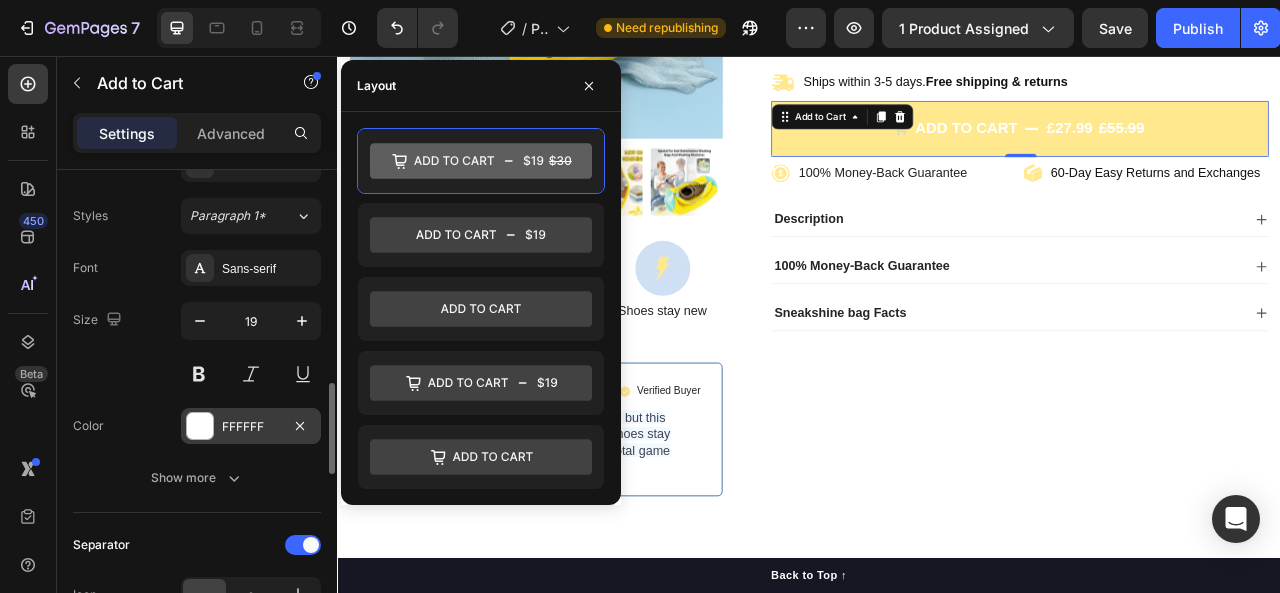 click at bounding box center (200, 426) 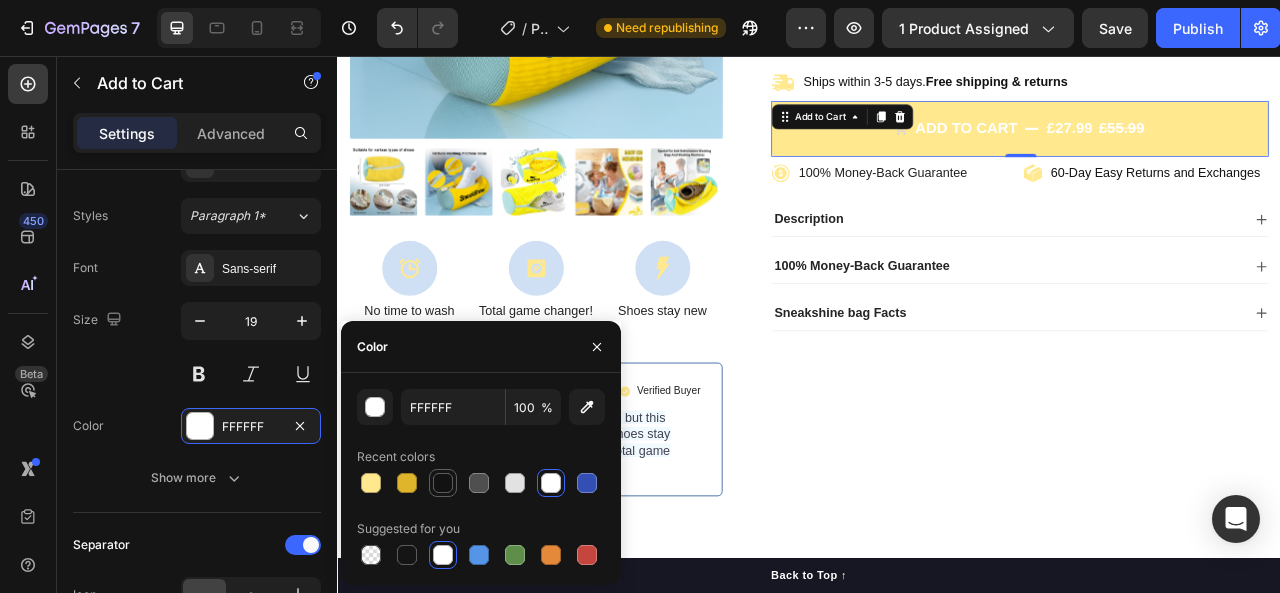 click at bounding box center (443, 483) 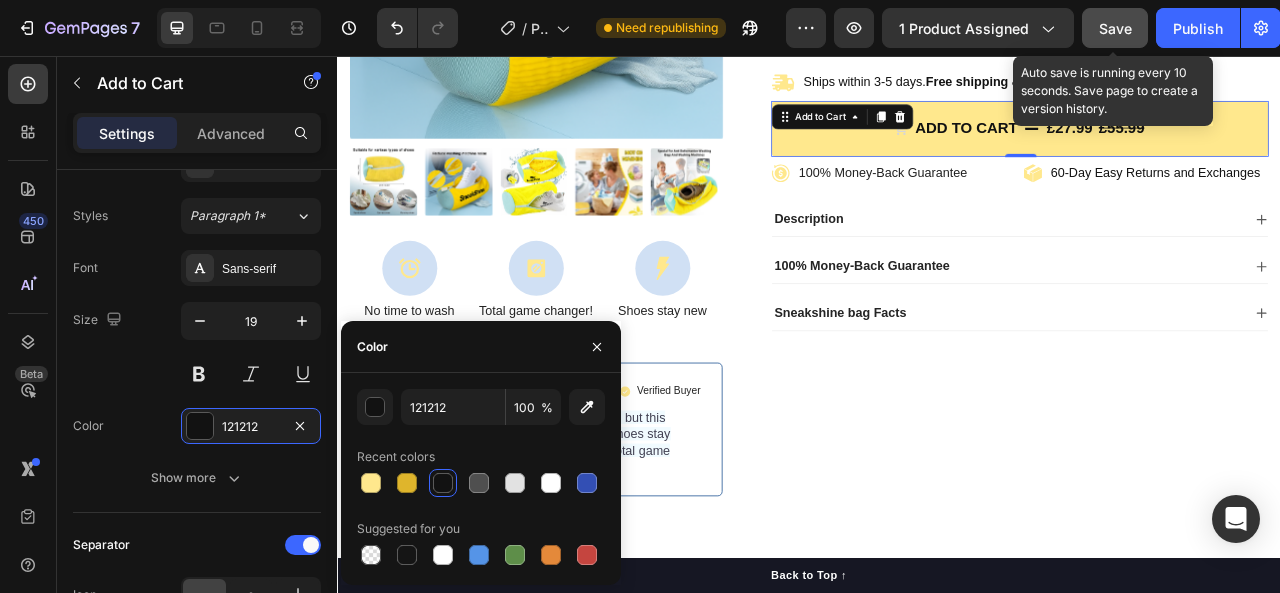 click on "Save" at bounding box center [1115, 28] 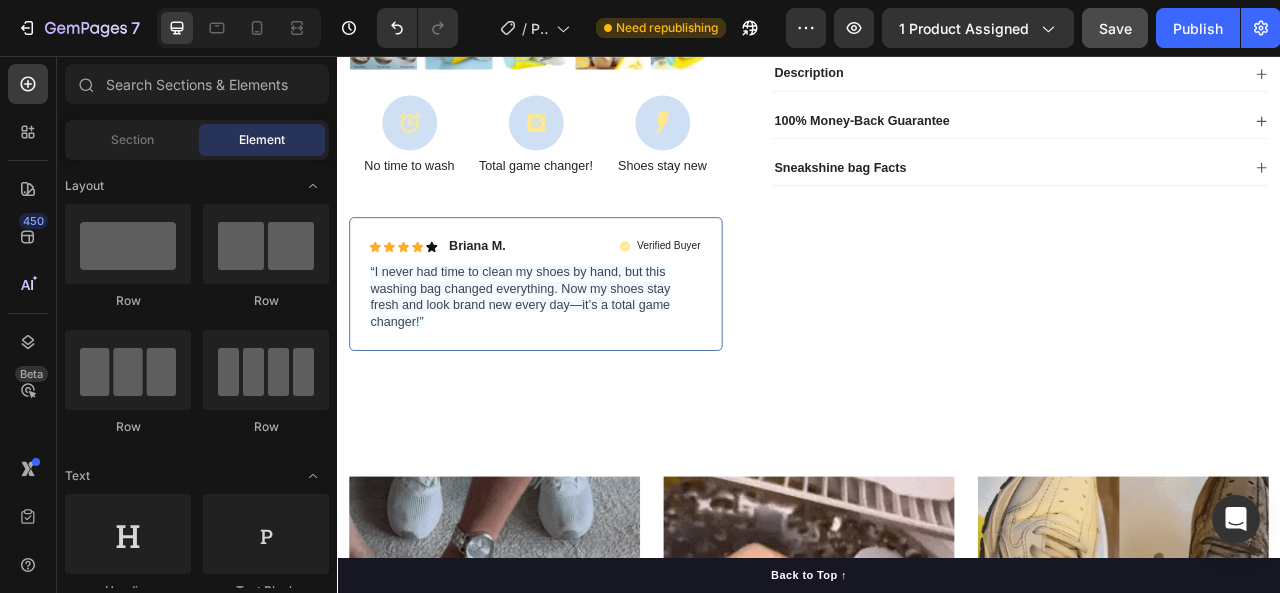 scroll, scrollTop: 755, scrollLeft: 0, axis: vertical 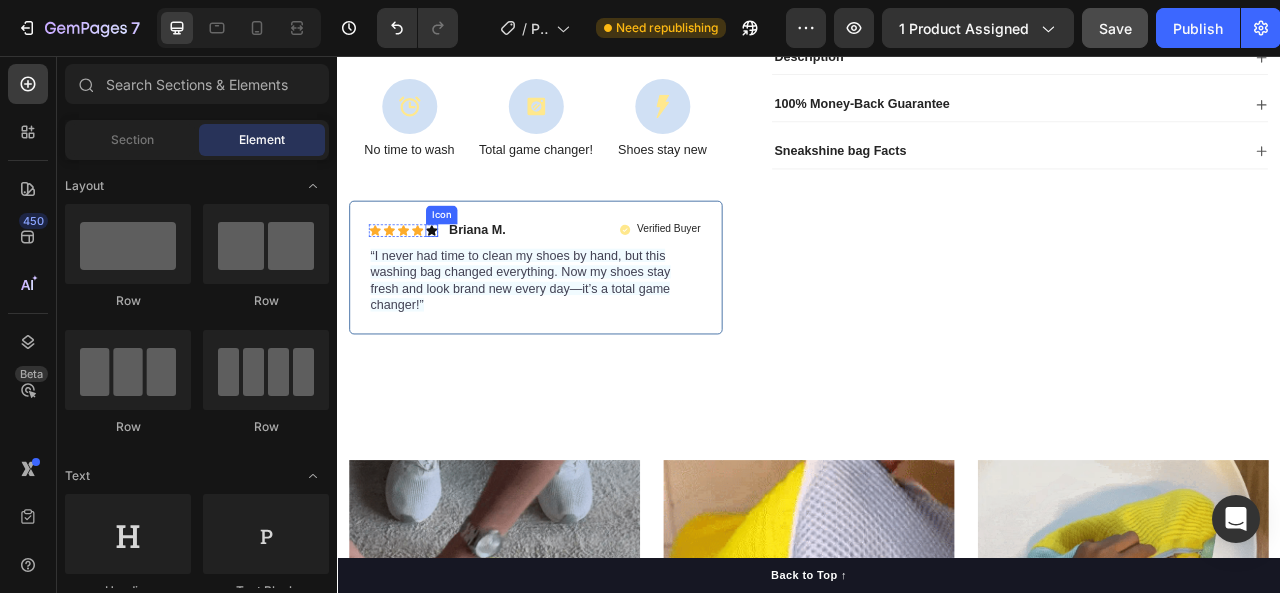 click 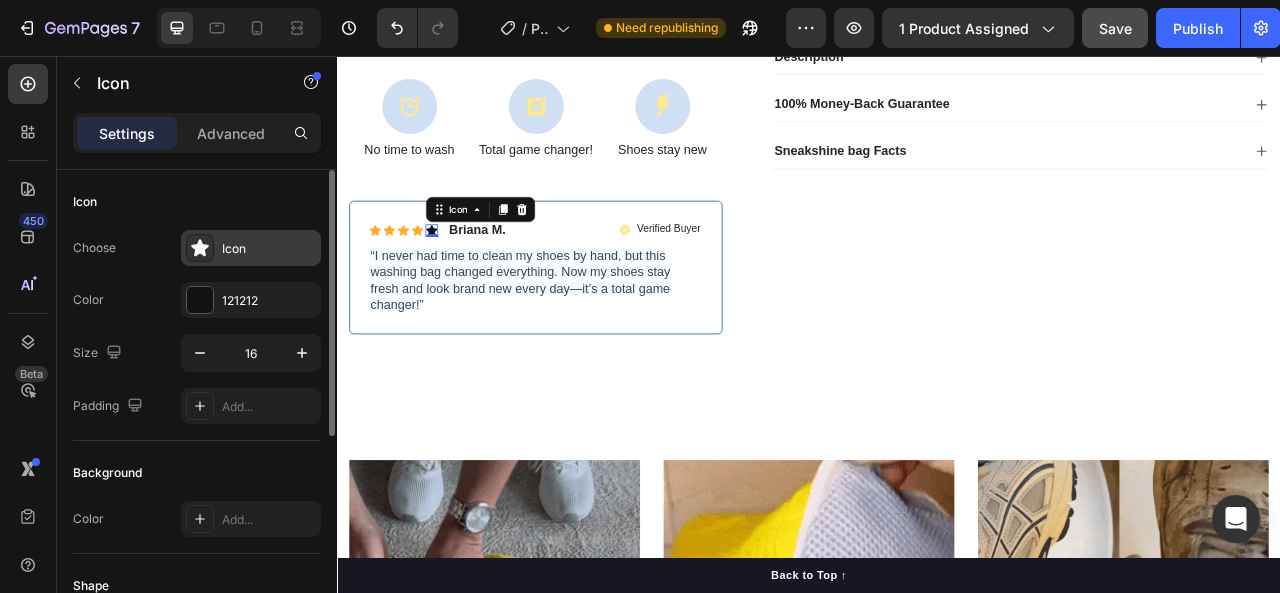 click 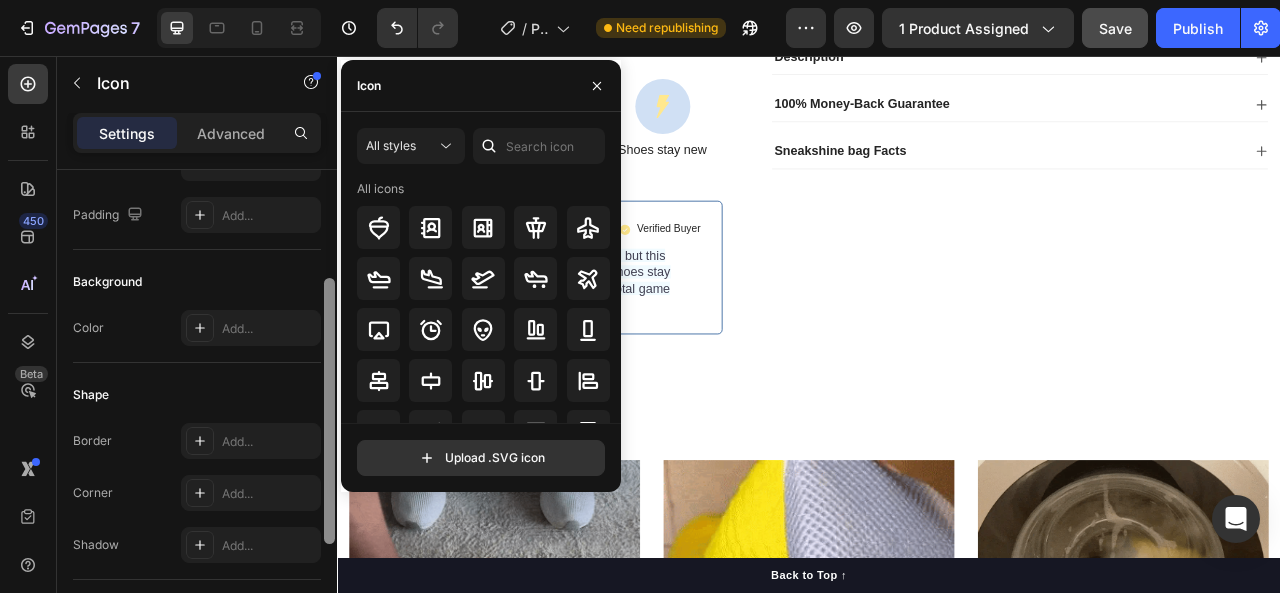 scroll, scrollTop: 188, scrollLeft: 0, axis: vertical 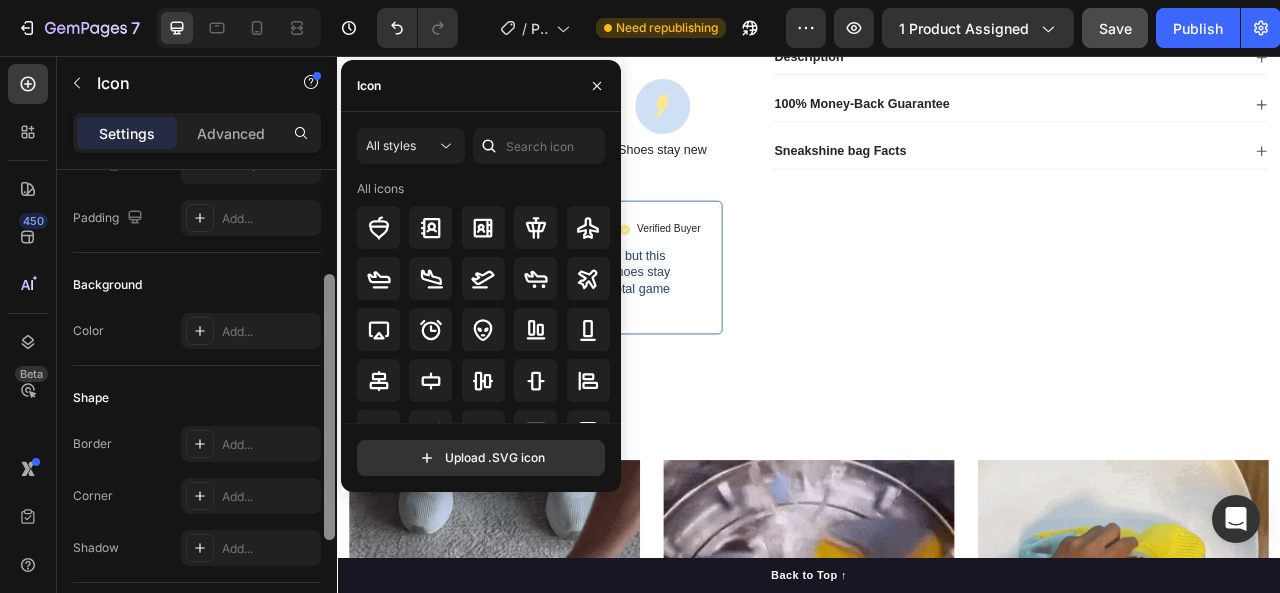 drag, startPoint x: 329, startPoint y: 339, endPoint x: 351, endPoint y: 443, distance: 106.30146 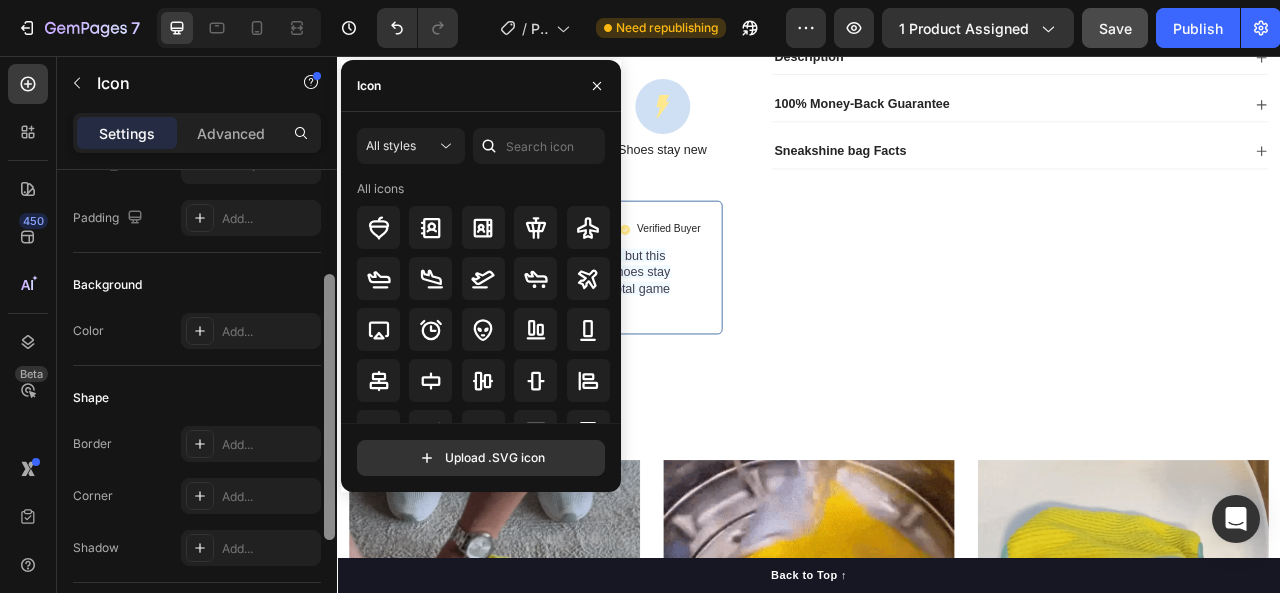 click on "450 Beta Sections(18) Elements(84) Section Element Hero Section Product Detail Brands Trusted Badges Guarantee Product Breakdown How to use Testimonials Compare Bundle FAQs Social Proof Brand Story Product List Collection Blog List Contact Sticky Add to Cart Custom Footer Browse Library 450 Layout
Row
Row
Row
Row Text
Heading
Text Block Button
Button
Button Media
Image
Image
Video" 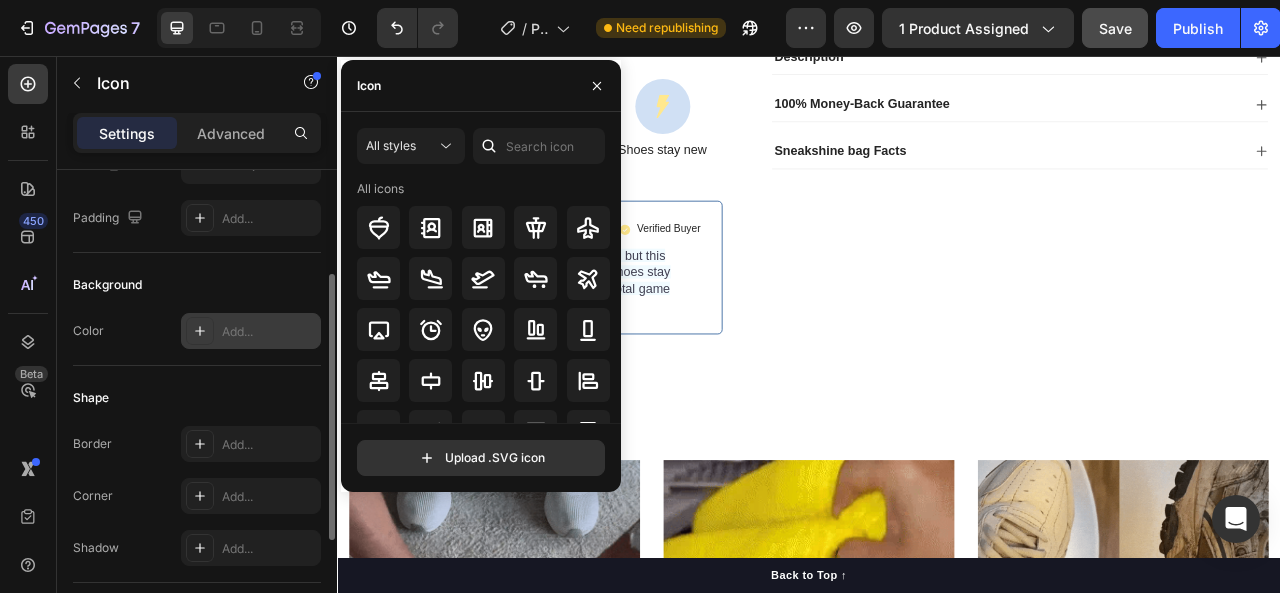 click on "Add..." at bounding box center [269, 332] 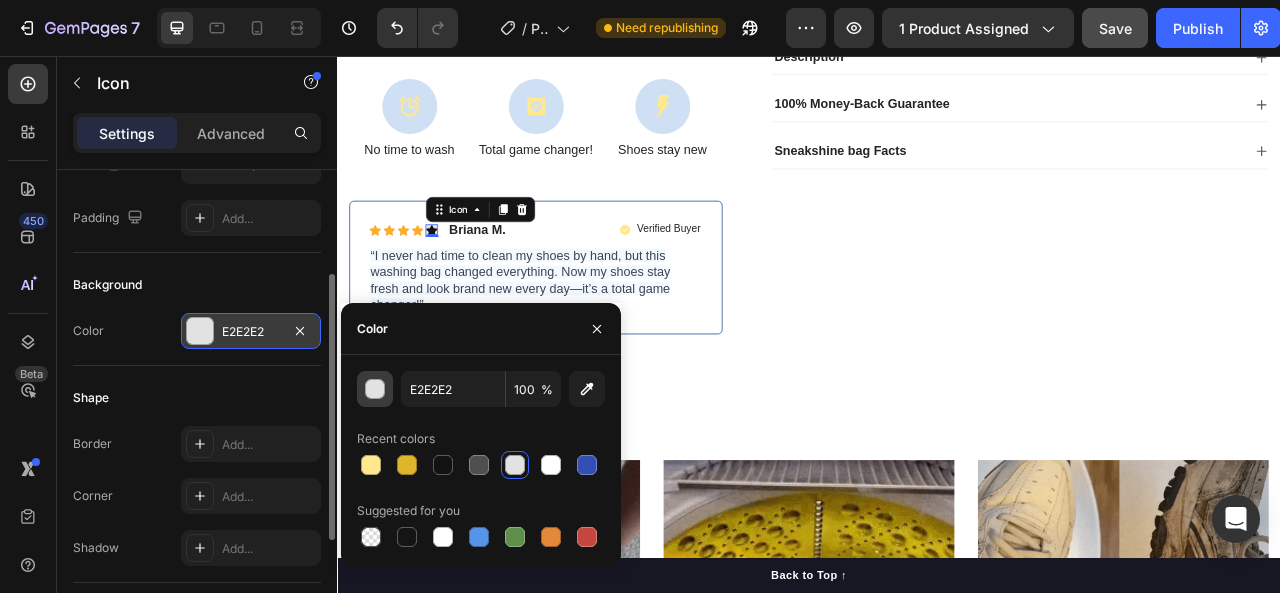 click at bounding box center [376, 390] 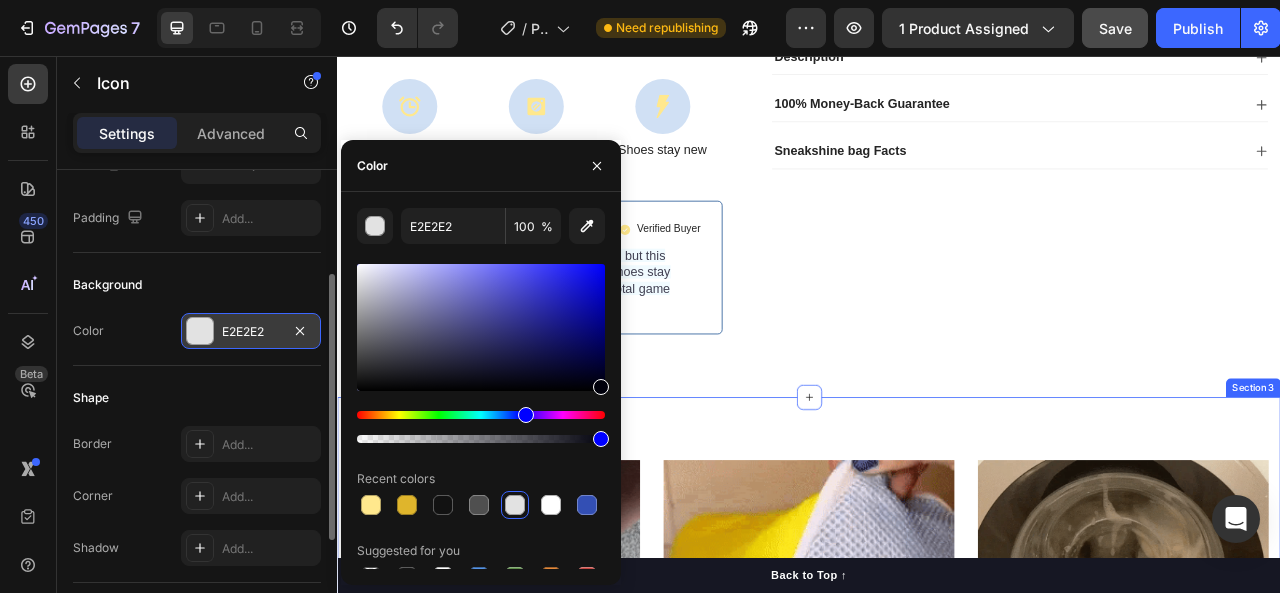 click on "Image Zip It & Forget It 🔒👟 Text Block Slide your sneakers into the SneakShine Wash Bag and zip them up — it's that easy. Protects your shoes from scratches, snags, and shape loss. Text Block Row Image Hundreds of Micro-Puffs, Maximum Protection🧺 Text Block   The thick microfiber layer cushions your shoes inside and out. No banging. No damage. Safe for both your sneakers and your washing machine. Text Block Row Image With SneakShine vs. Without – Big Difference 👟⚡ Text Block   Without the bag: warped soles, frayed fabric, noise. With SneakShine: perfect shape, quiet wash, like-new results. Text Block Row Row Section 3" at bounding box center (937, 940) 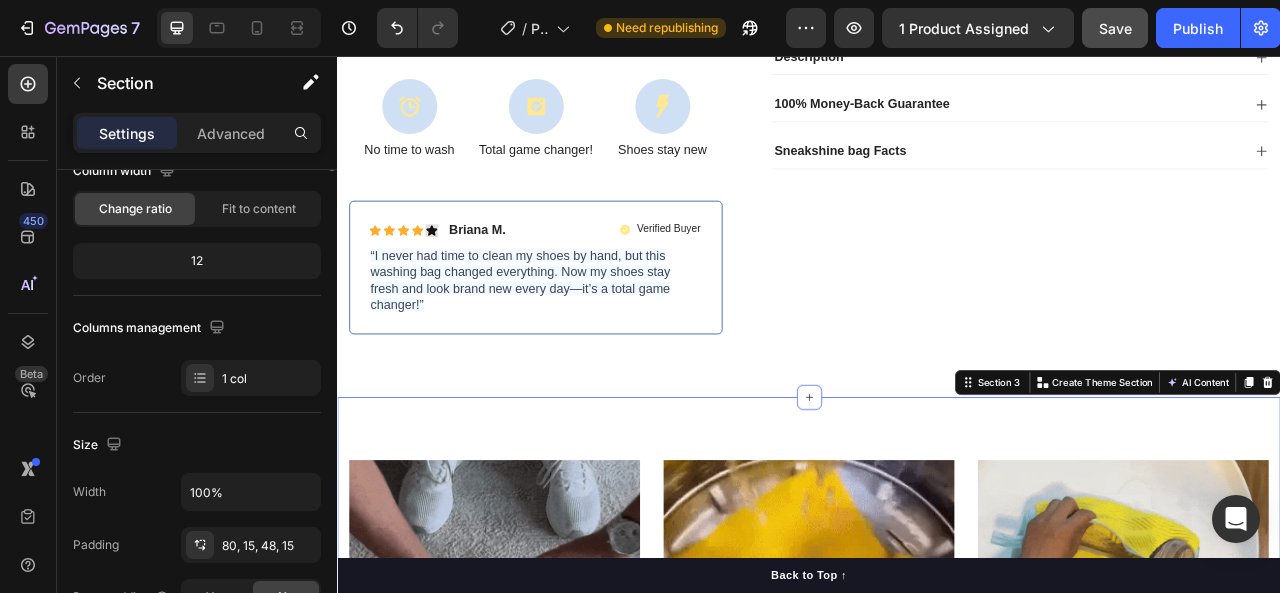 scroll, scrollTop: 0, scrollLeft: 0, axis: both 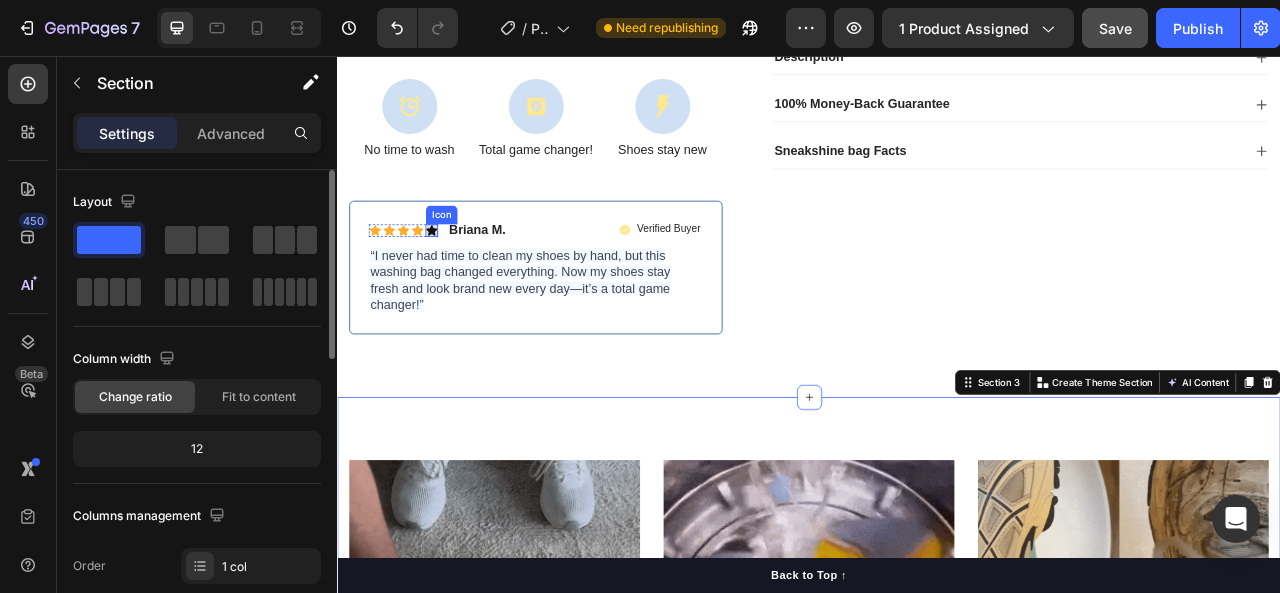 click 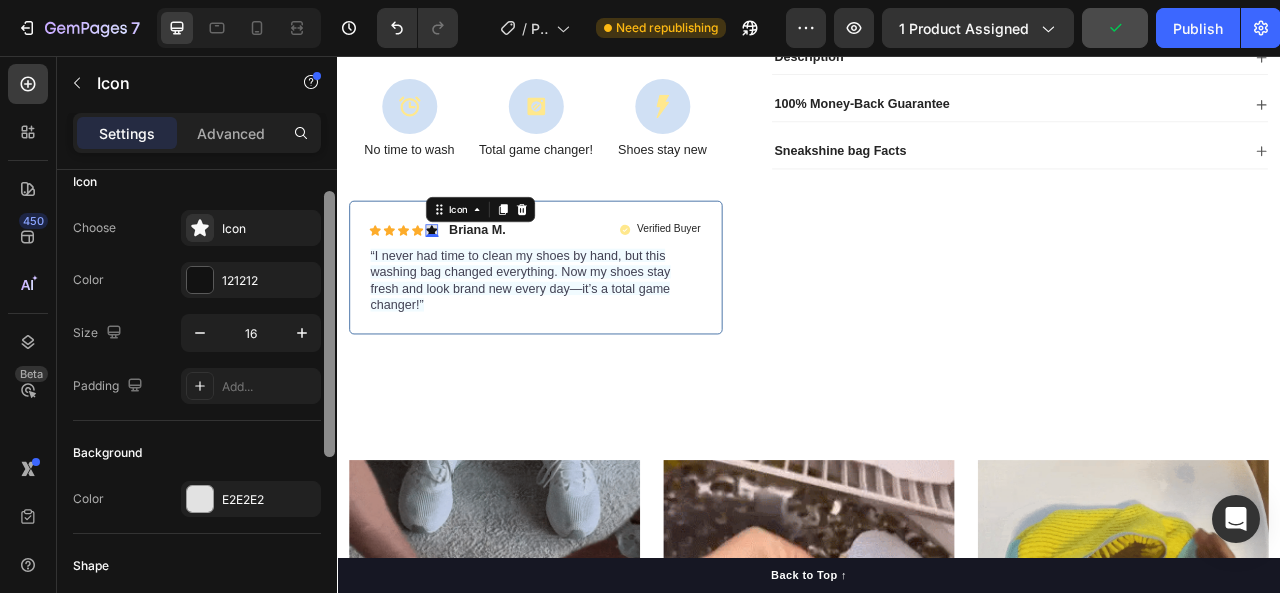 scroll, scrollTop: 40, scrollLeft: 0, axis: vertical 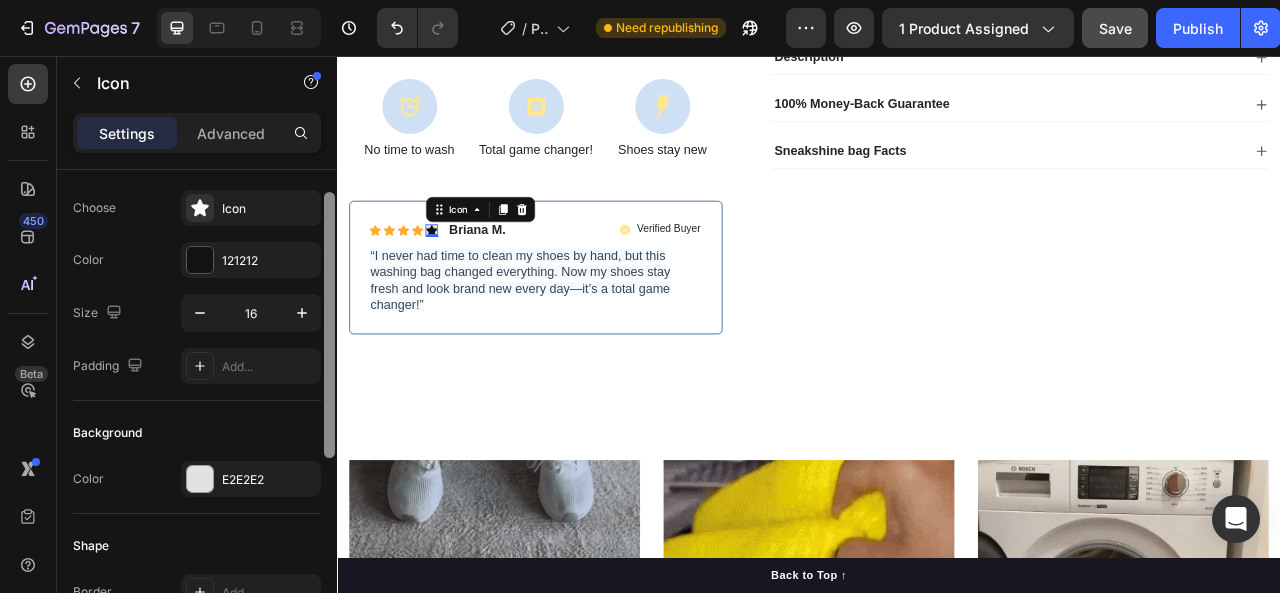 drag, startPoint x: 328, startPoint y: 264, endPoint x: 328, endPoint y: 286, distance: 22 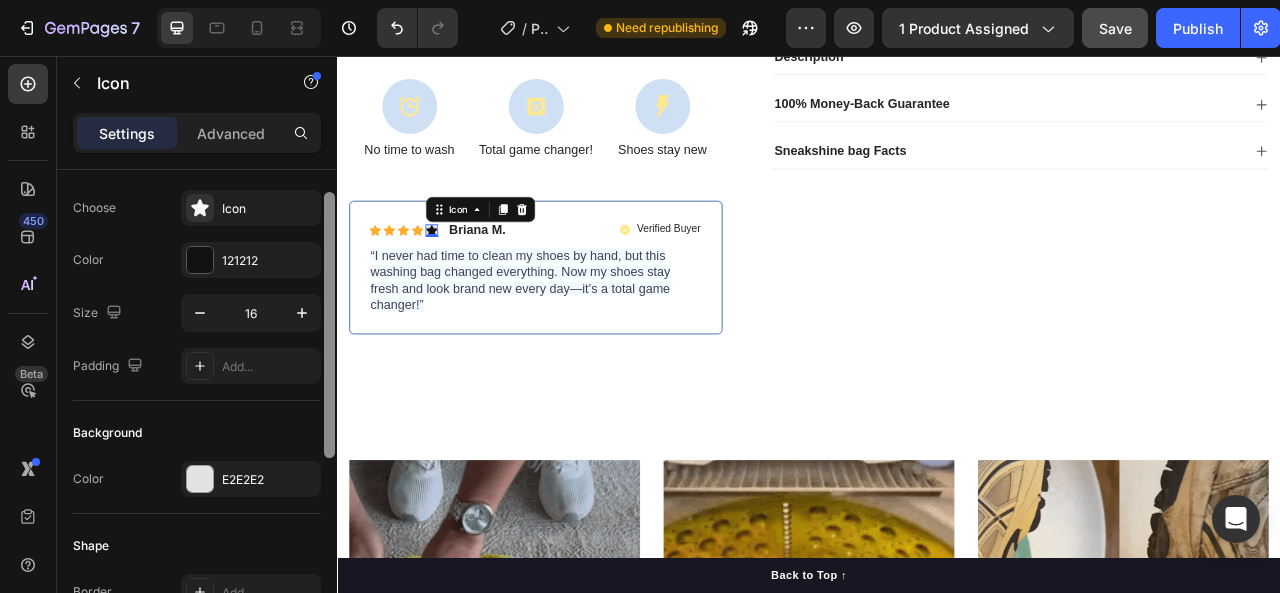 click at bounding box center [329, 325] 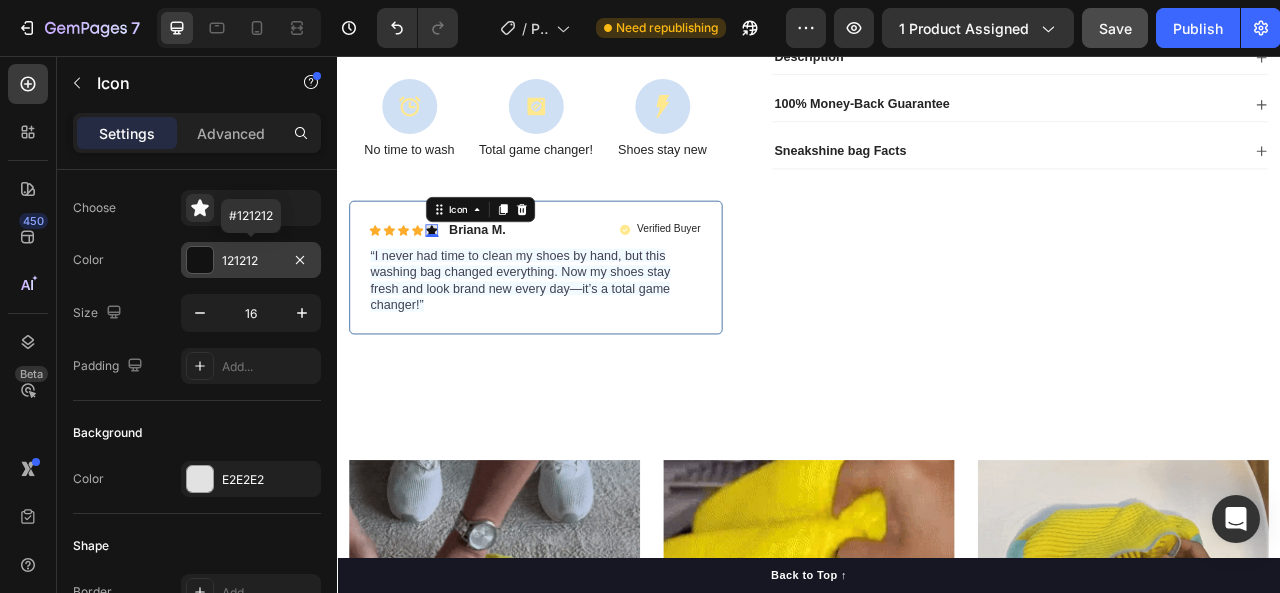 click at bounding box center (200, 260) 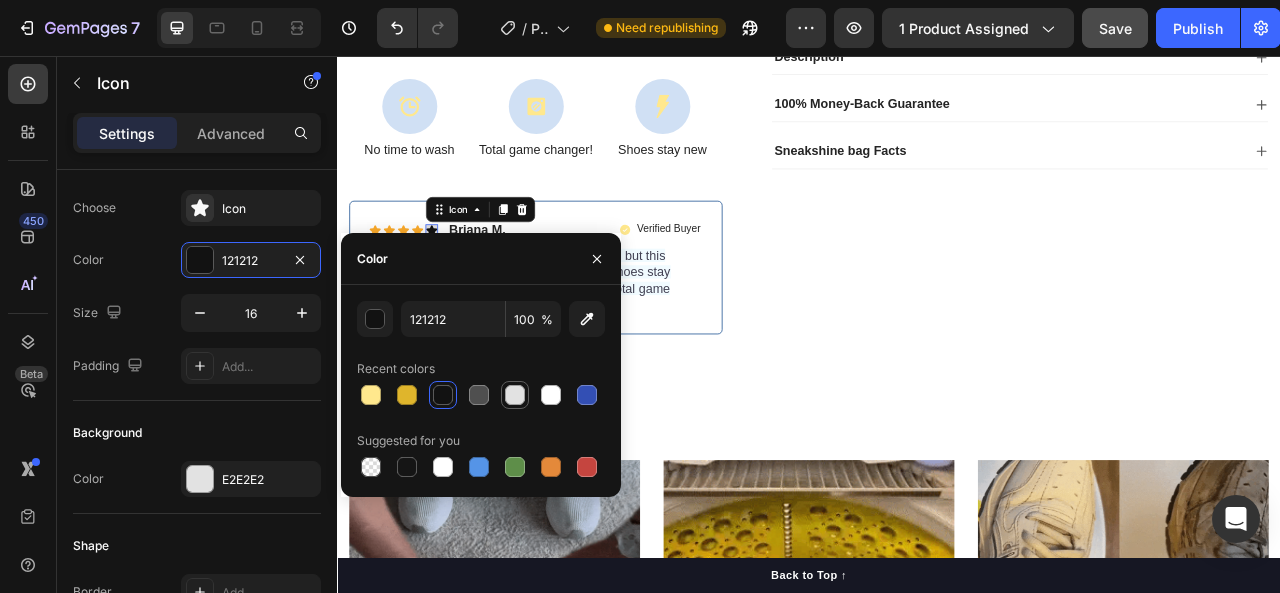 click at bounding box center [515, 395] 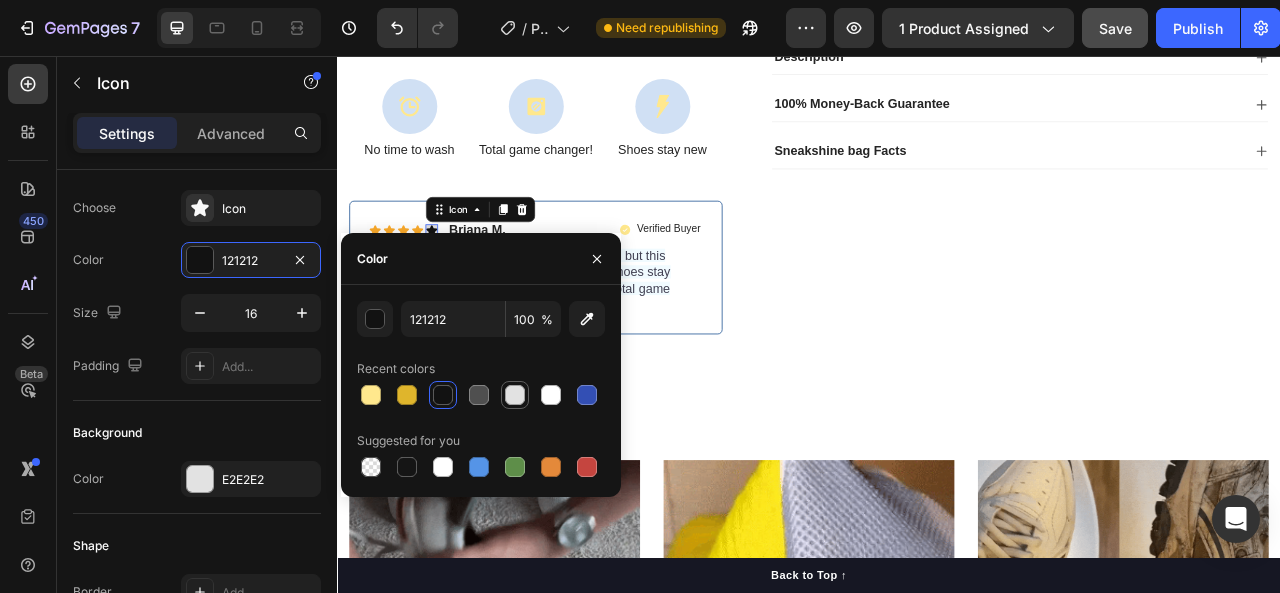 type on "E2E2E2" 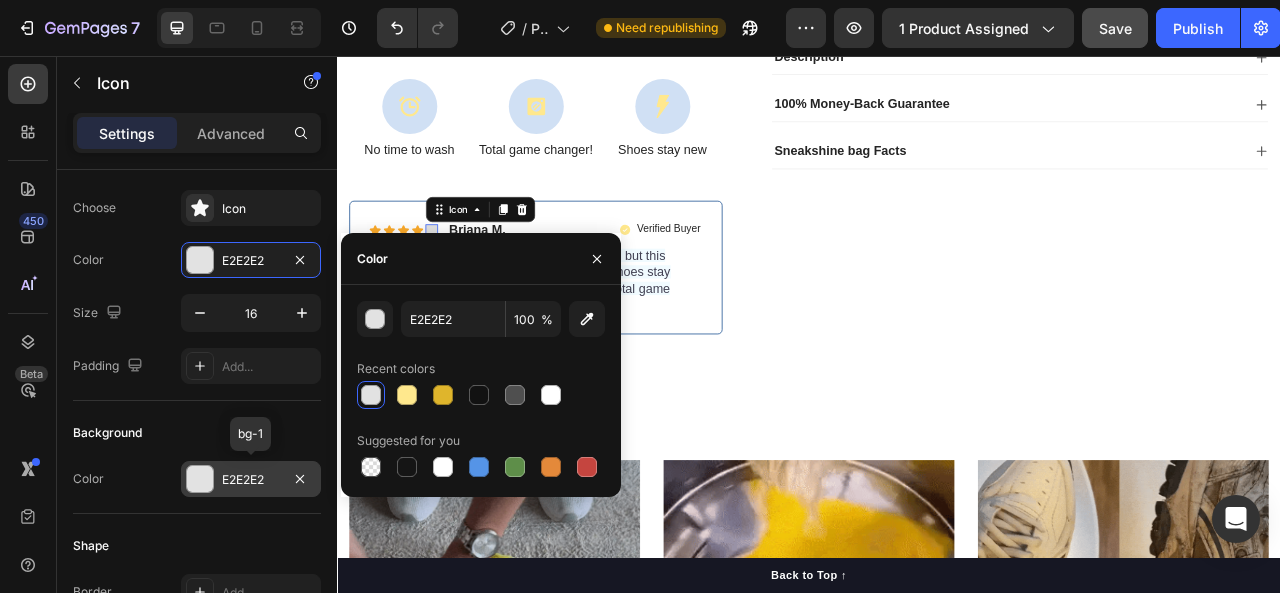 click at bounding box center [200, 479] 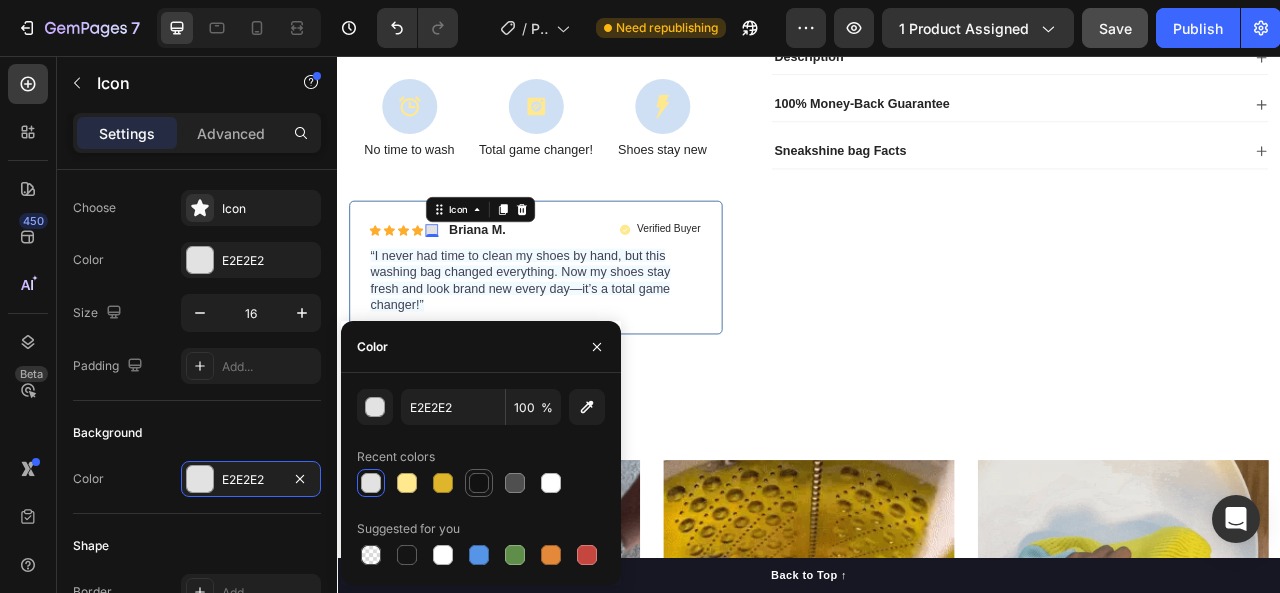 click at bounding box center [479, 483] 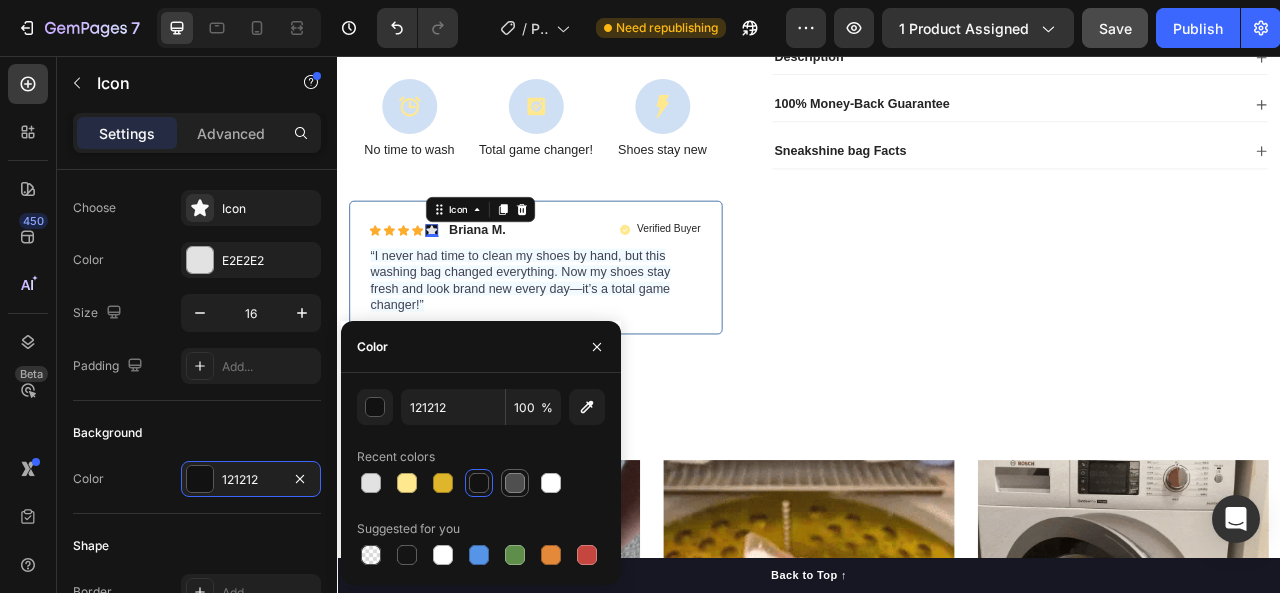 click at bounding box center (515, 483) 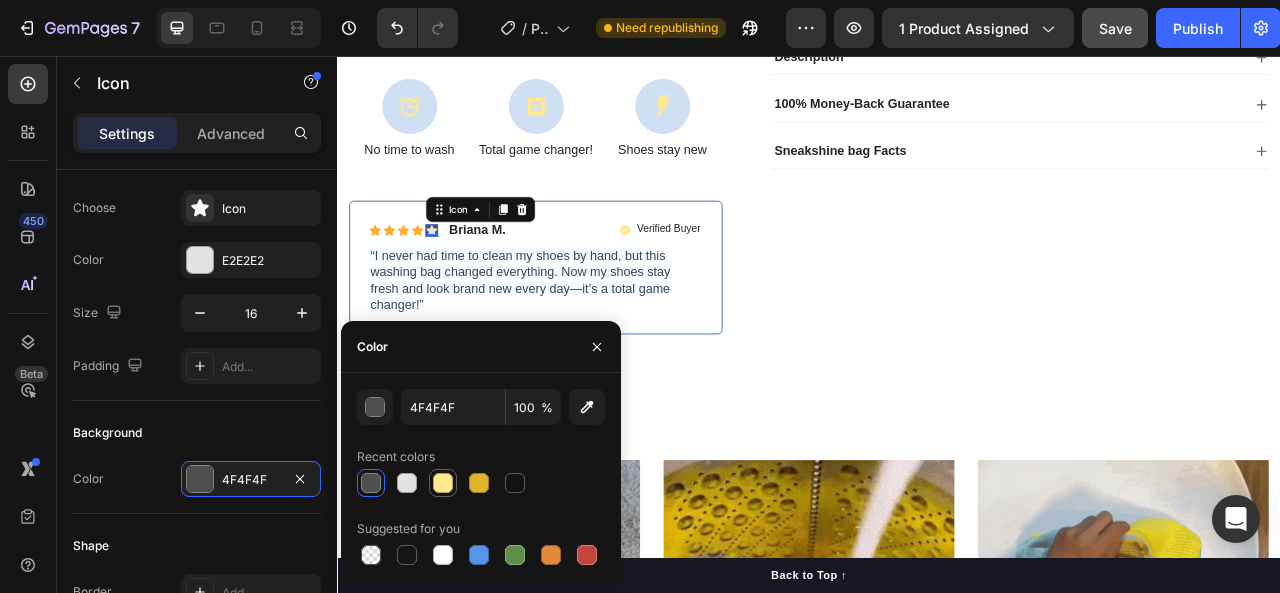 click at bounding box center (443, 483) 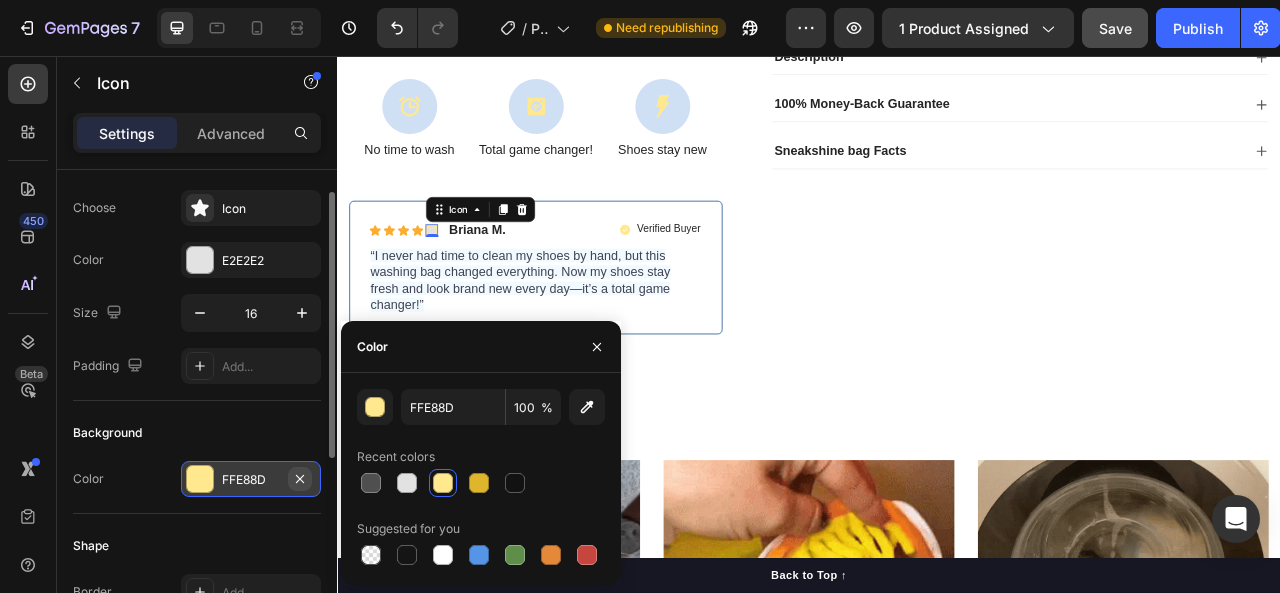click 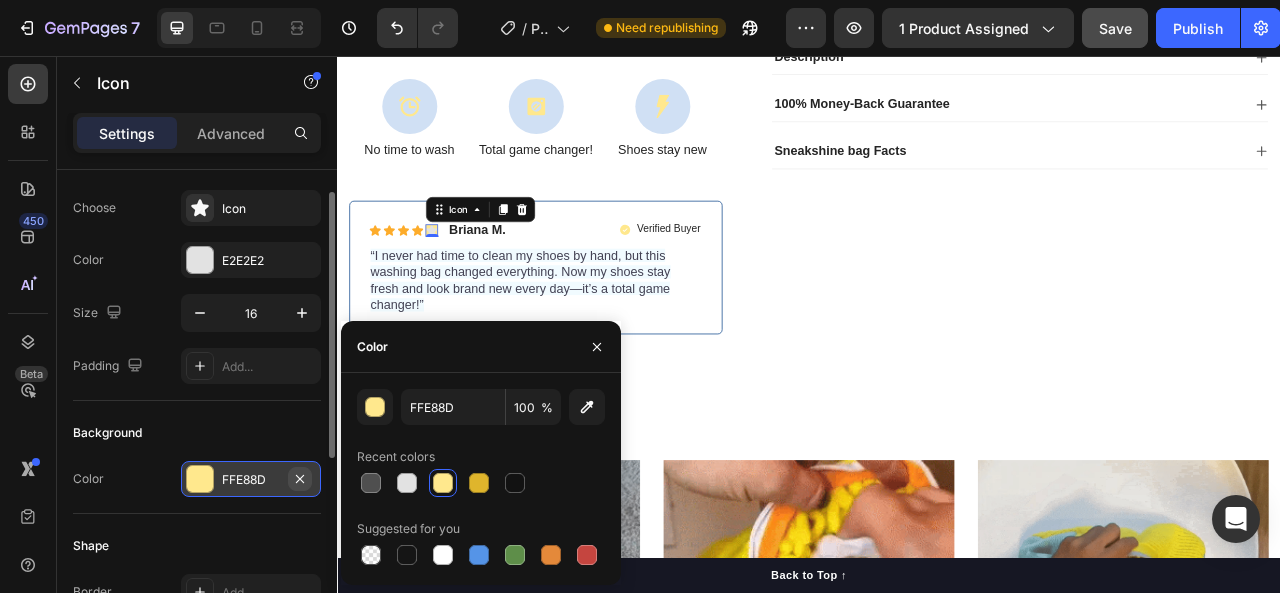 type on "000000" 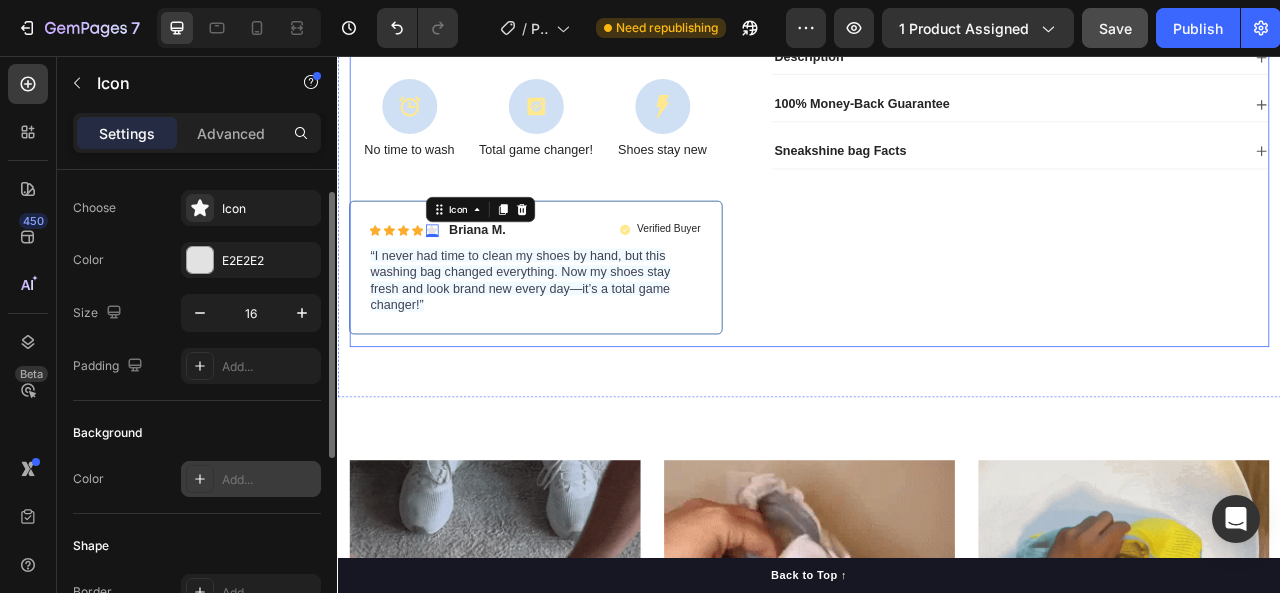 click on "Icon Icon Icon Icon Icon Icon List 485 Reviews! Text Block Row SneakShine™ Product Title £27.99 Product Price Product Price Give your shoes the care they deserve—clean, safe, and like new! Save time—no more hand washing shoes! Keeps shoes fresh, clean, and like new! Perfect for all shoes, from sneakers to boots! Item List Quantity Text Block
1
Product Quantity
Ships within 3-5 days.  Free shipping & returns Item List
1
Product Quantity
Add to cart
£27.99 £55.99 Add to Cart Row
100% Money-Back Guarantee Item List
60-Day Easy Returns and Exchanges Item List Row
Description
100% Money-Back Guarantee
Sneakshine bag Facts Accordion Row" at bounding box center [1189, -47] 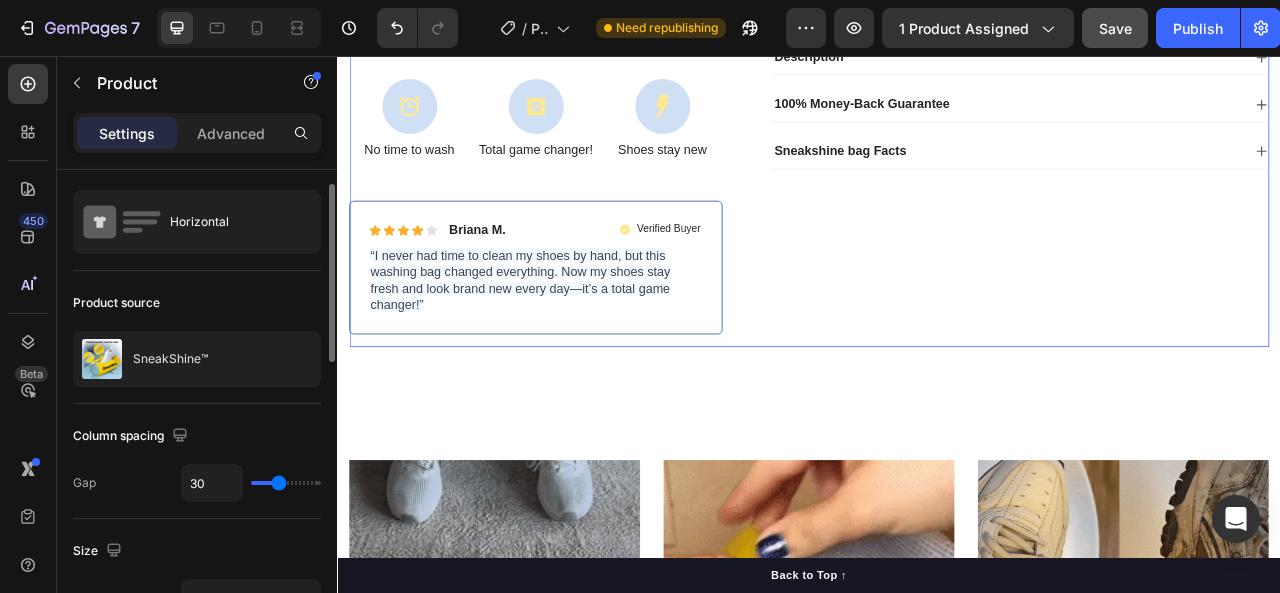 scroll, scrollTop: 0, scrollLeft: 0, axis: both 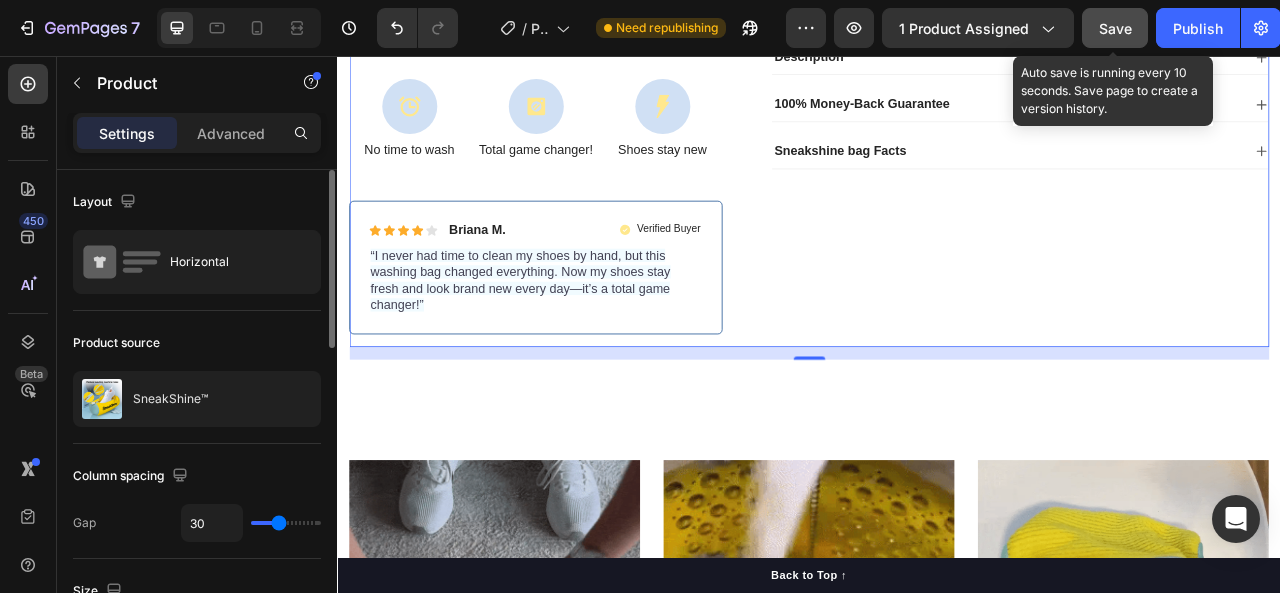 click on "Save" at bounding box center (1115, 28) 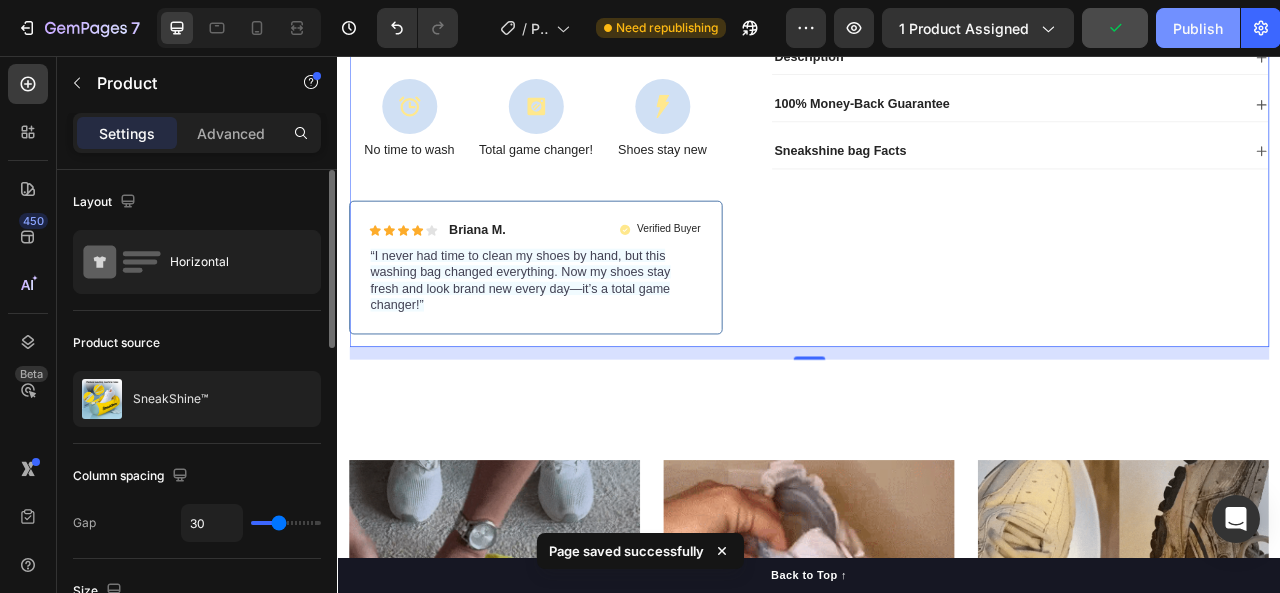 click on "Publish" at bounding box center [1198, 28] 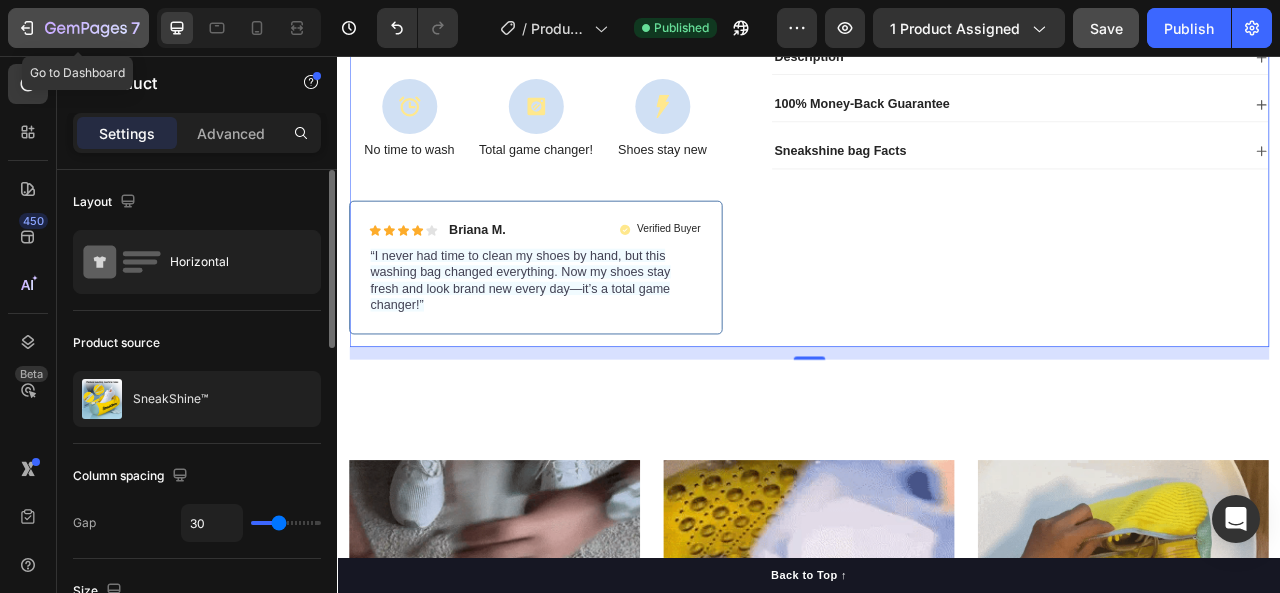 click 